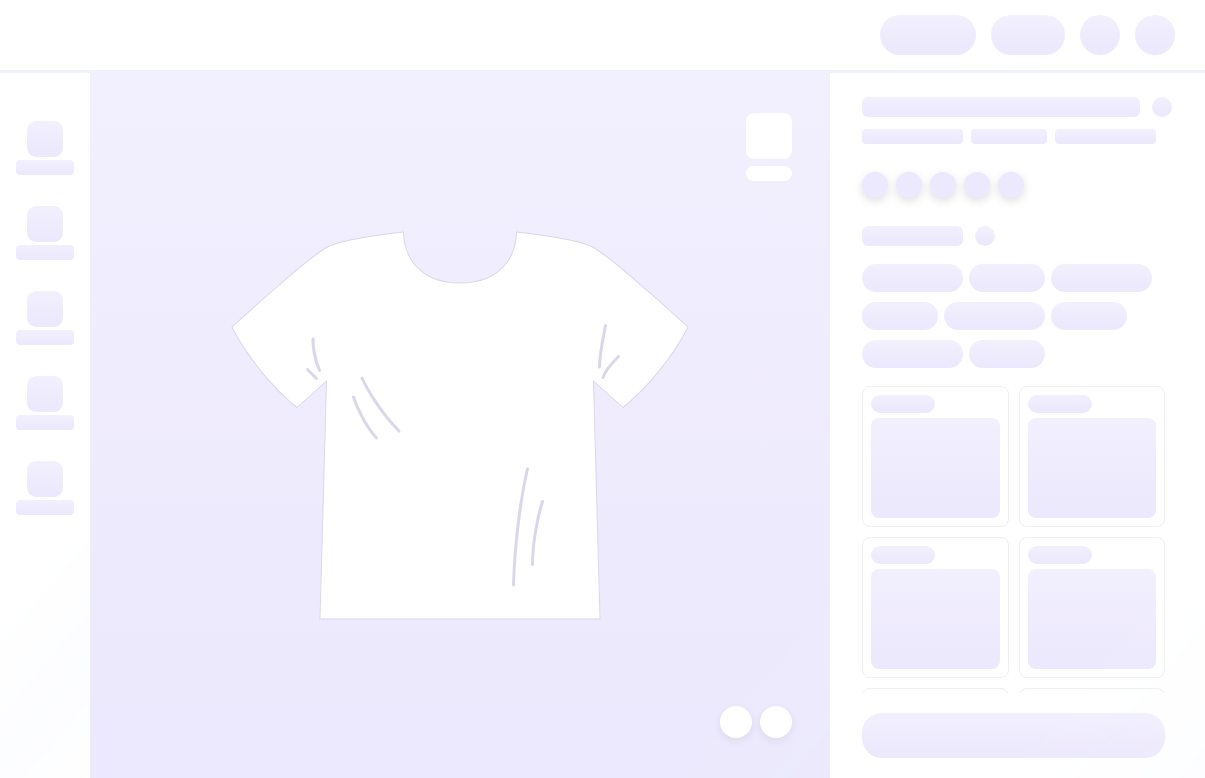 scroll, scrollTop: 0, scrollLeft: 0, axis: both 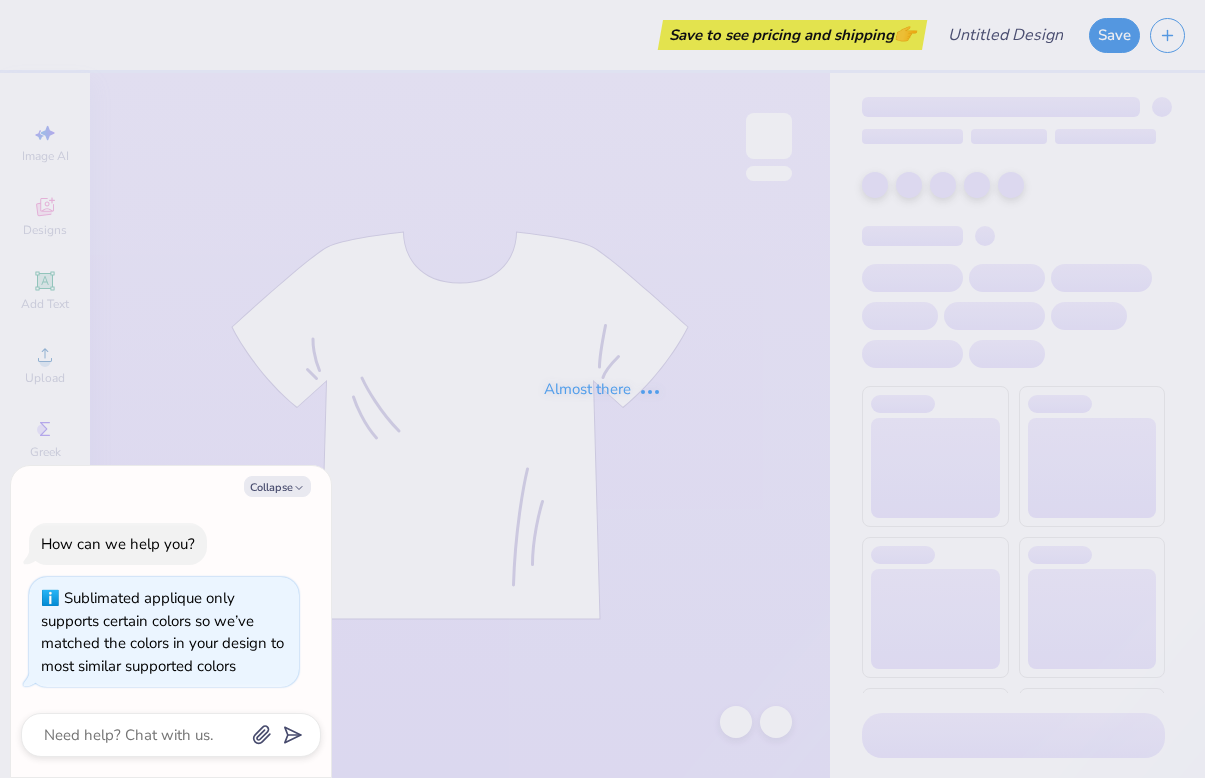 type on "x" 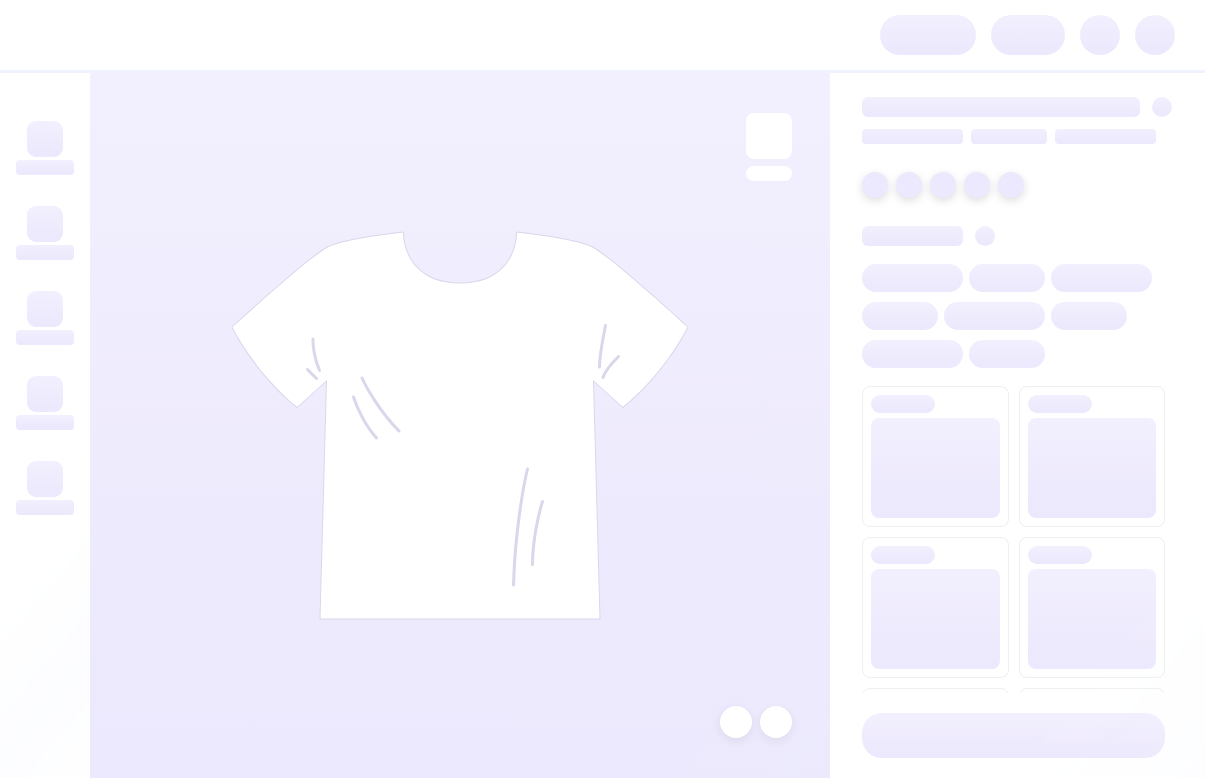 scroll, scrollTop: 0, scrollLeft: 0, axis: both 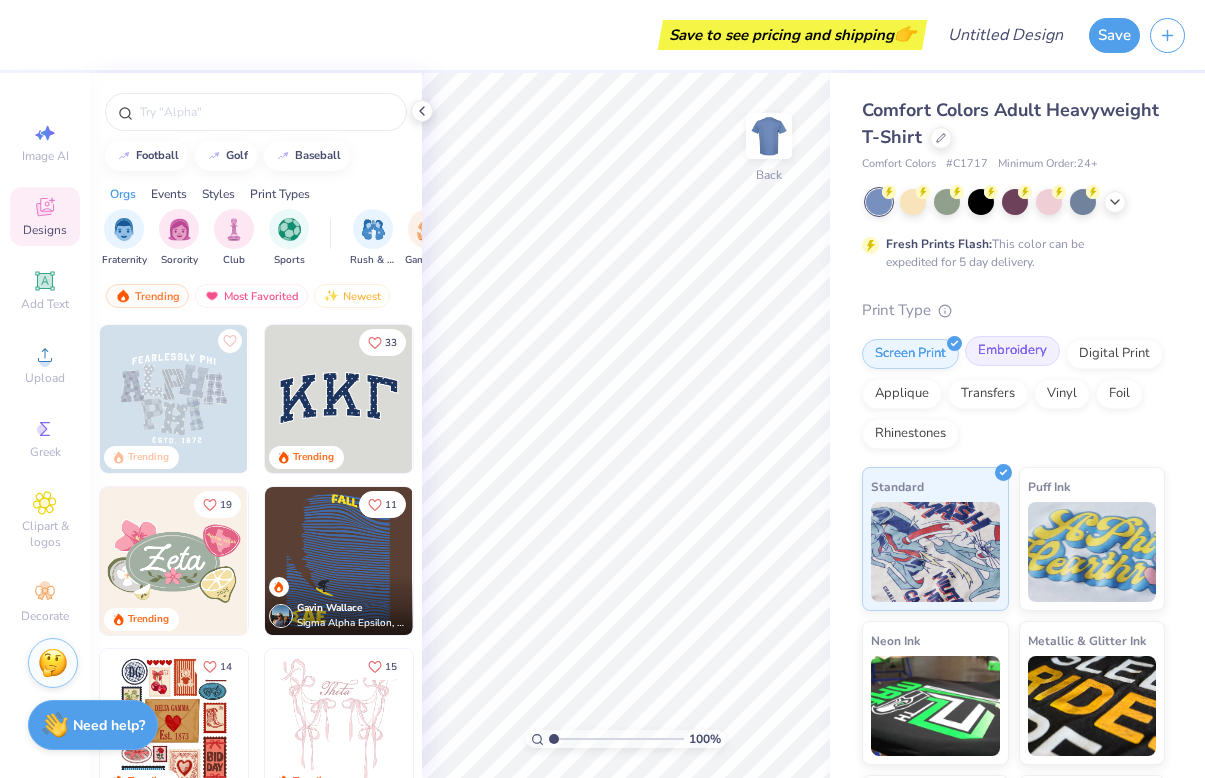 click on "Embroidery" at bounding box center [1012, 351] 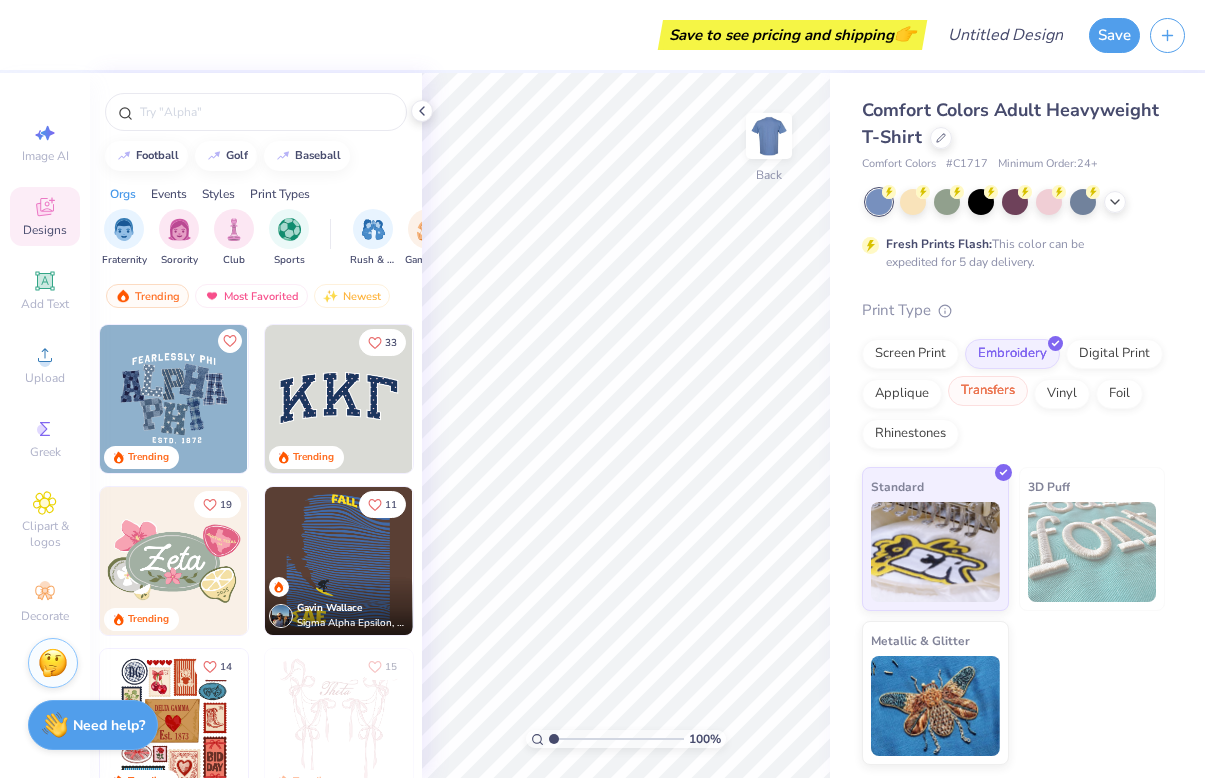 click on "Transfers" at bounding box center (988, 391) 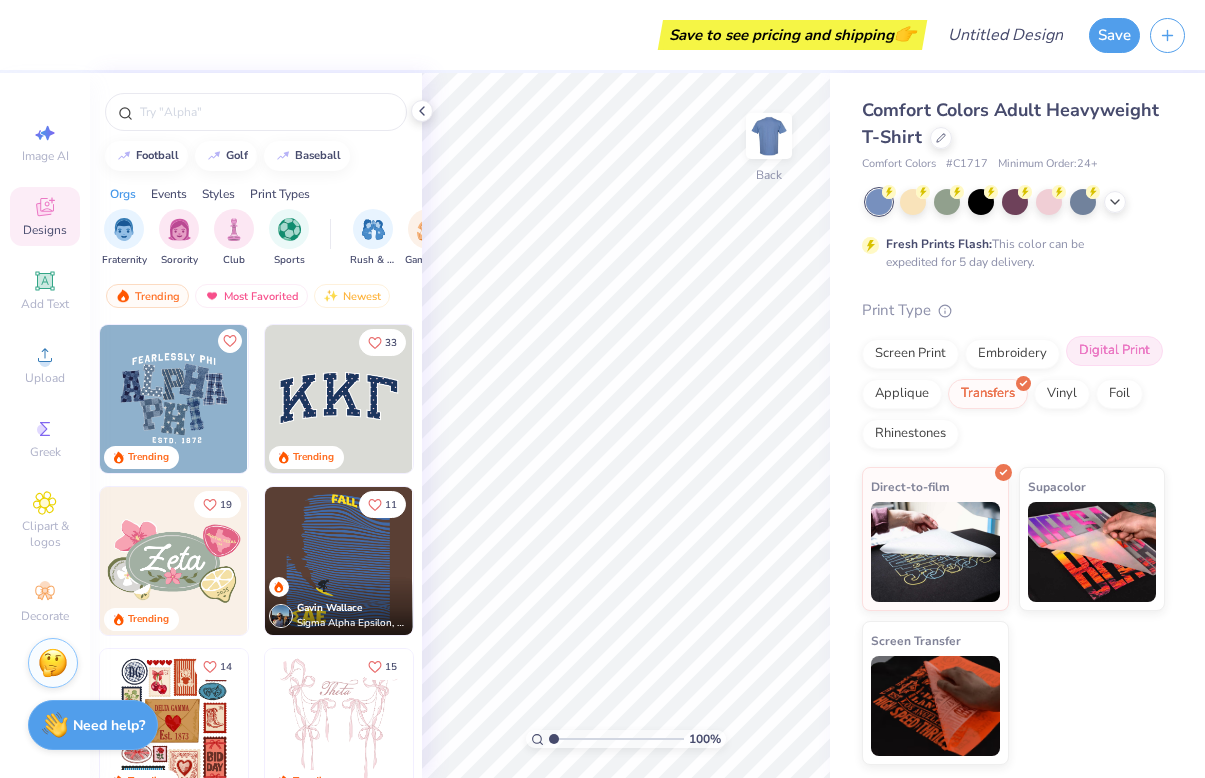 click on "Digital Print" at bounding box center (1114, 351) 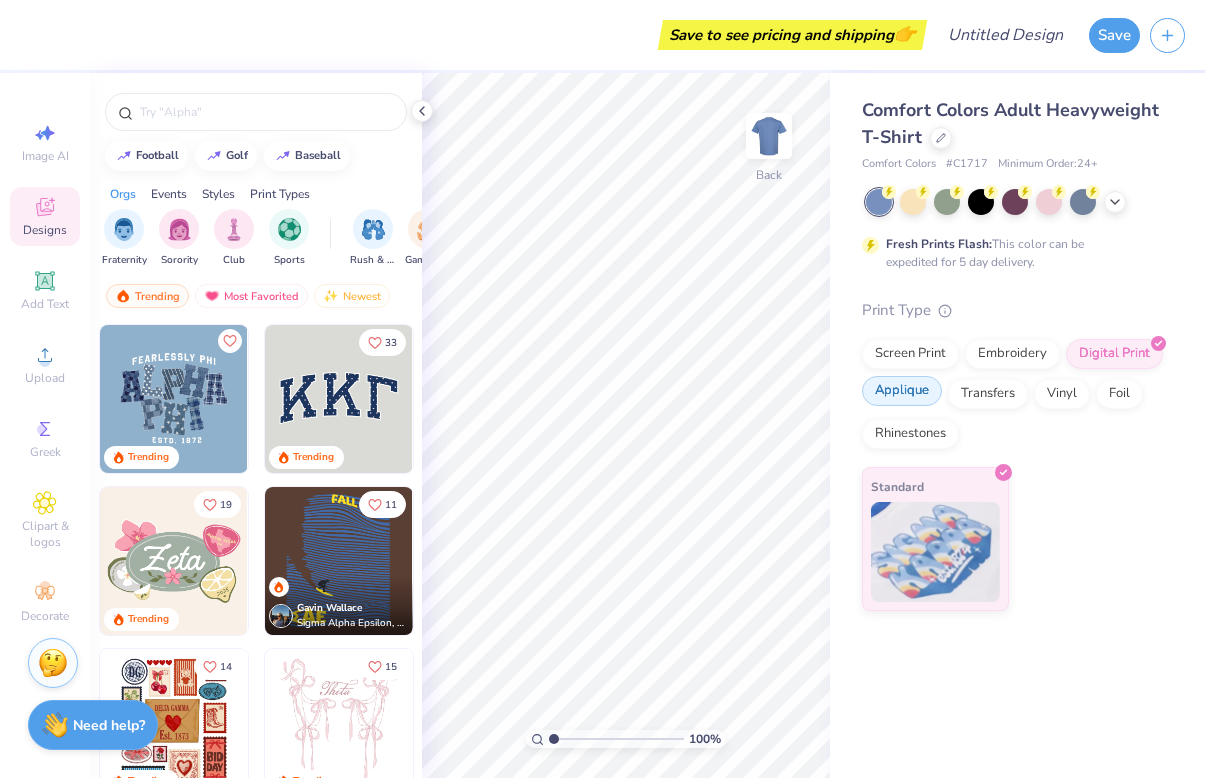 click on "Applique" at bounding box center (902, 391) 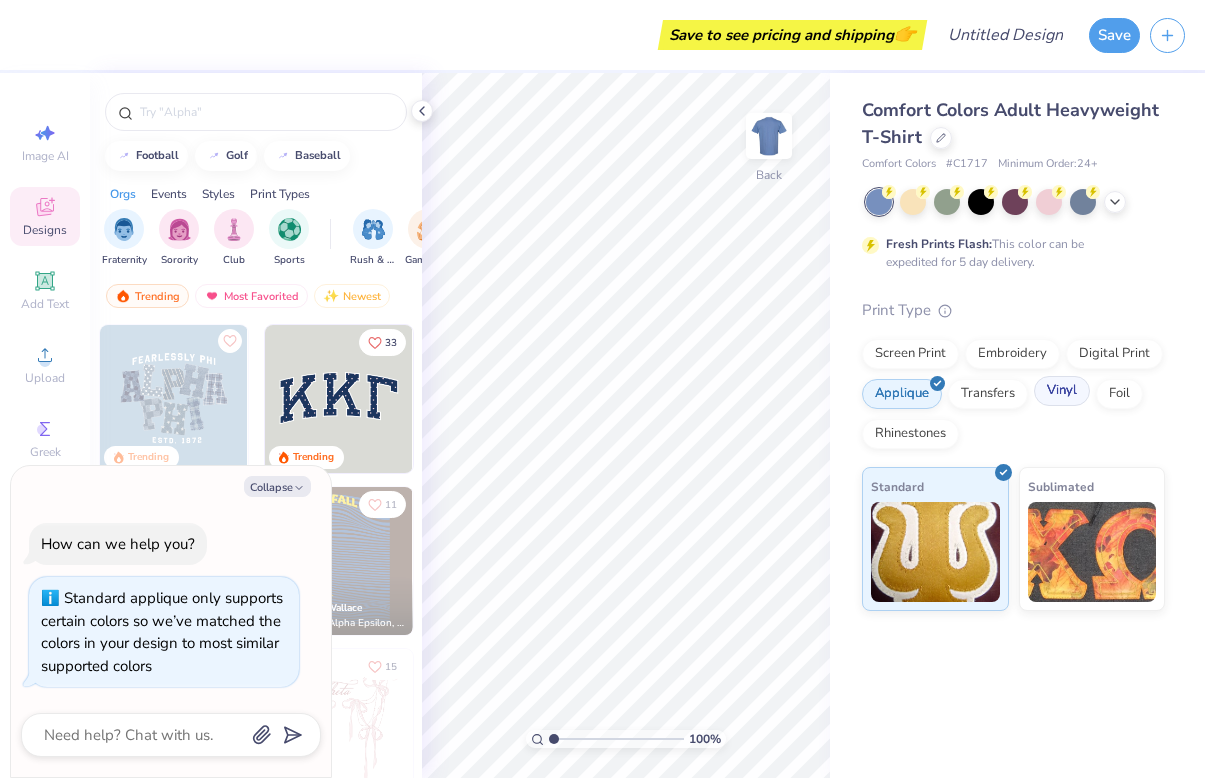 click on "Vinyl" at bounding box center (1062, 391) 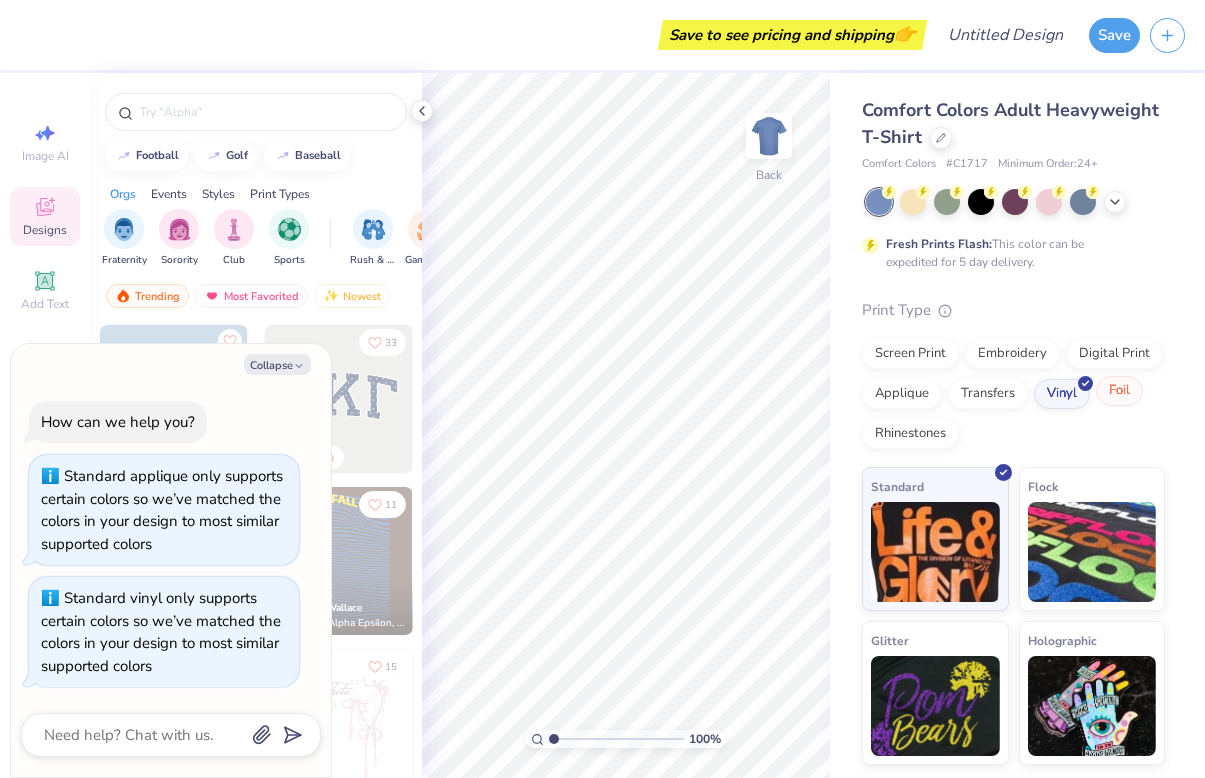 click on "Foil" at bounding box center (1119, 391) 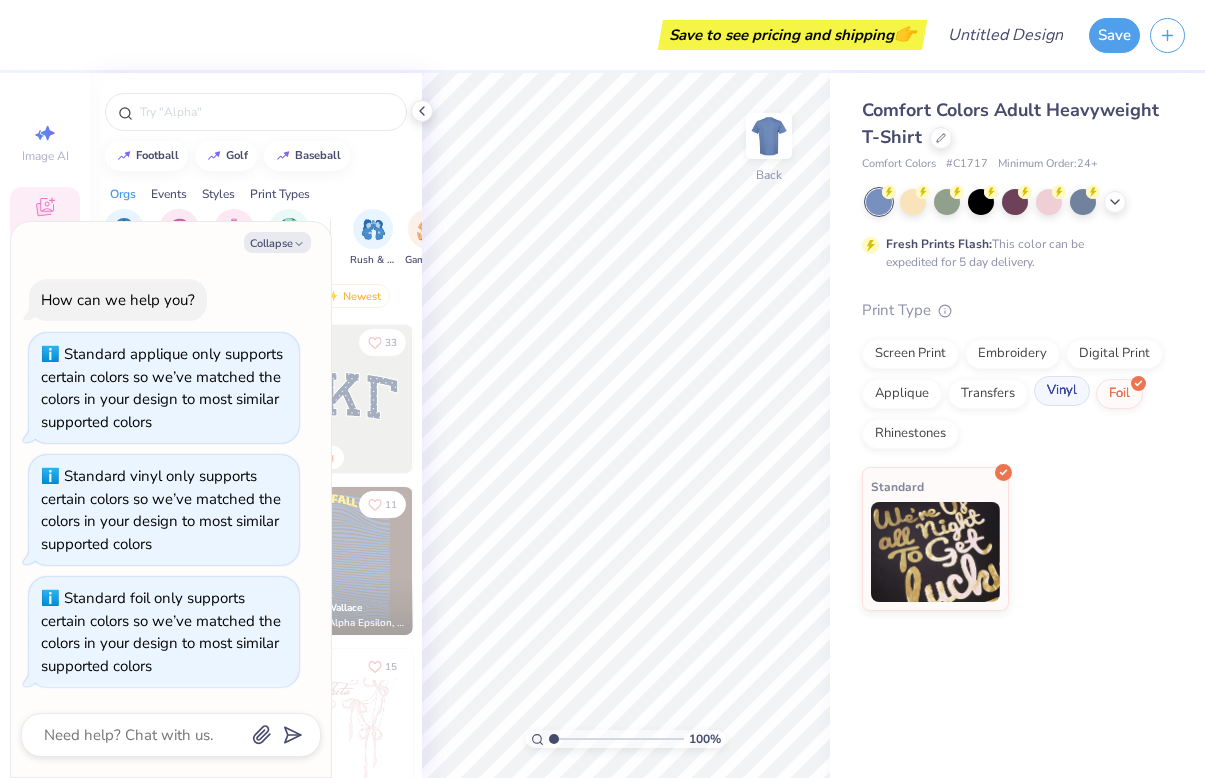 click on "Vinyl" at bounding box center [1062, 391] 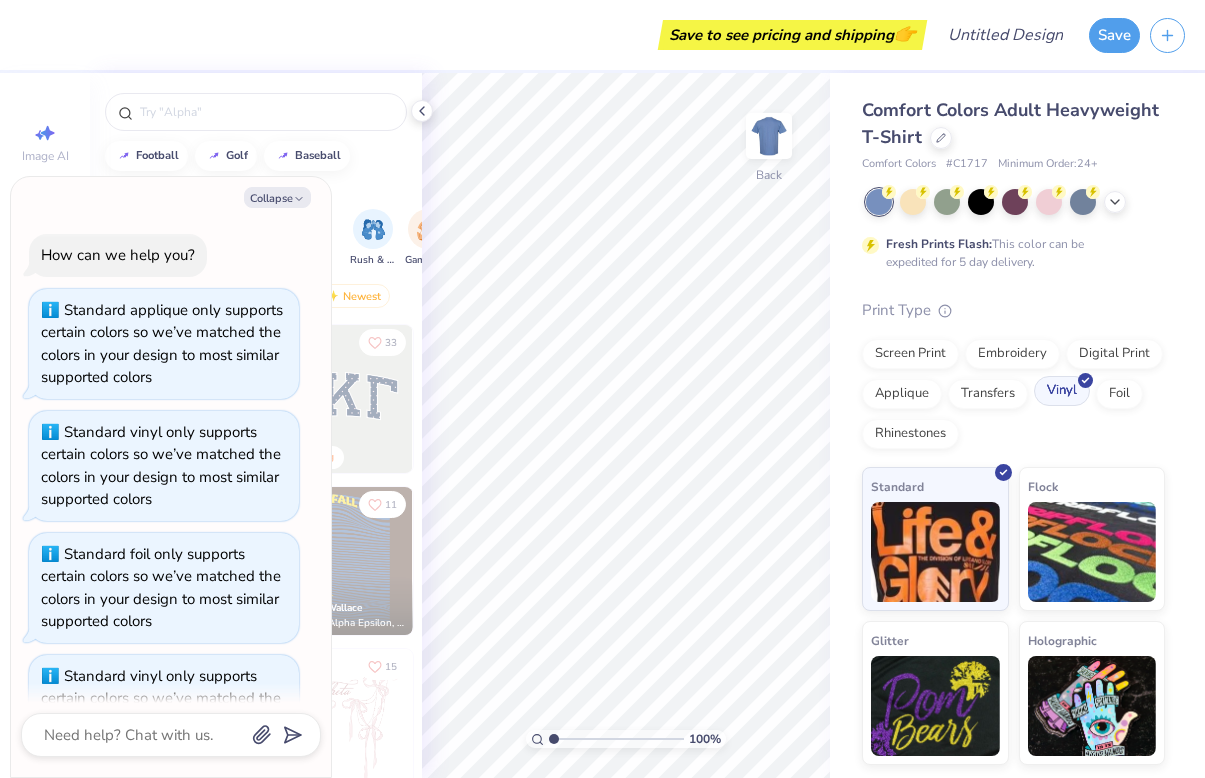 scroll, scrollTop: 69, scrollLeft: 0, axis: vertical 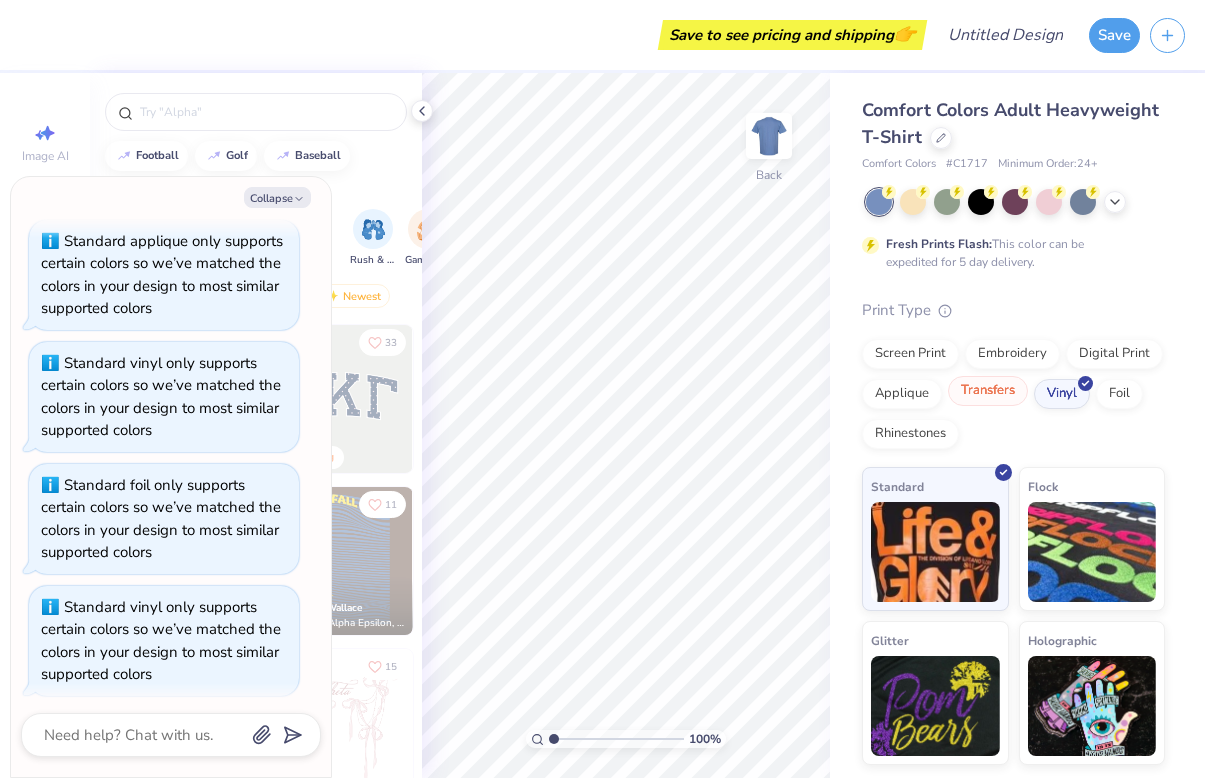 click on "Transfers" at bounding box center (988, 391) 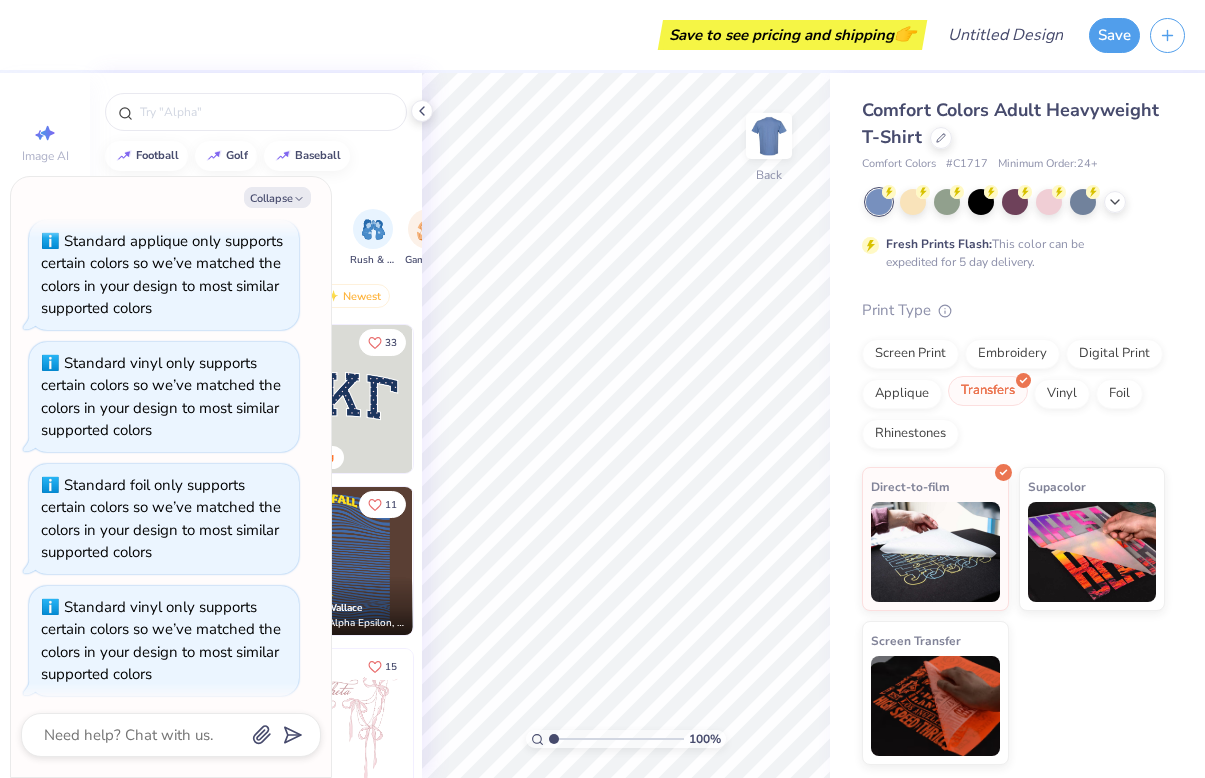 scroll, scrollTop: 189, scrollLeft: 0, axis: vertical 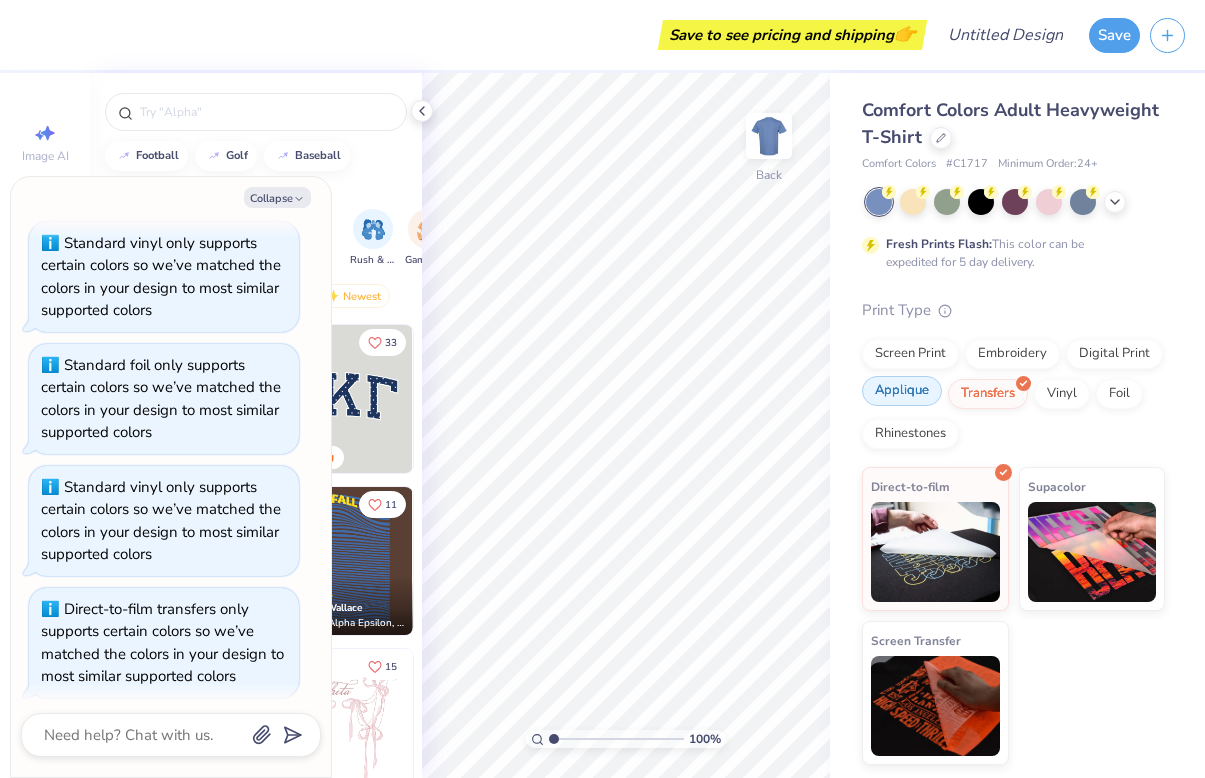 click on "Applique" at bounding box center (902, 391) 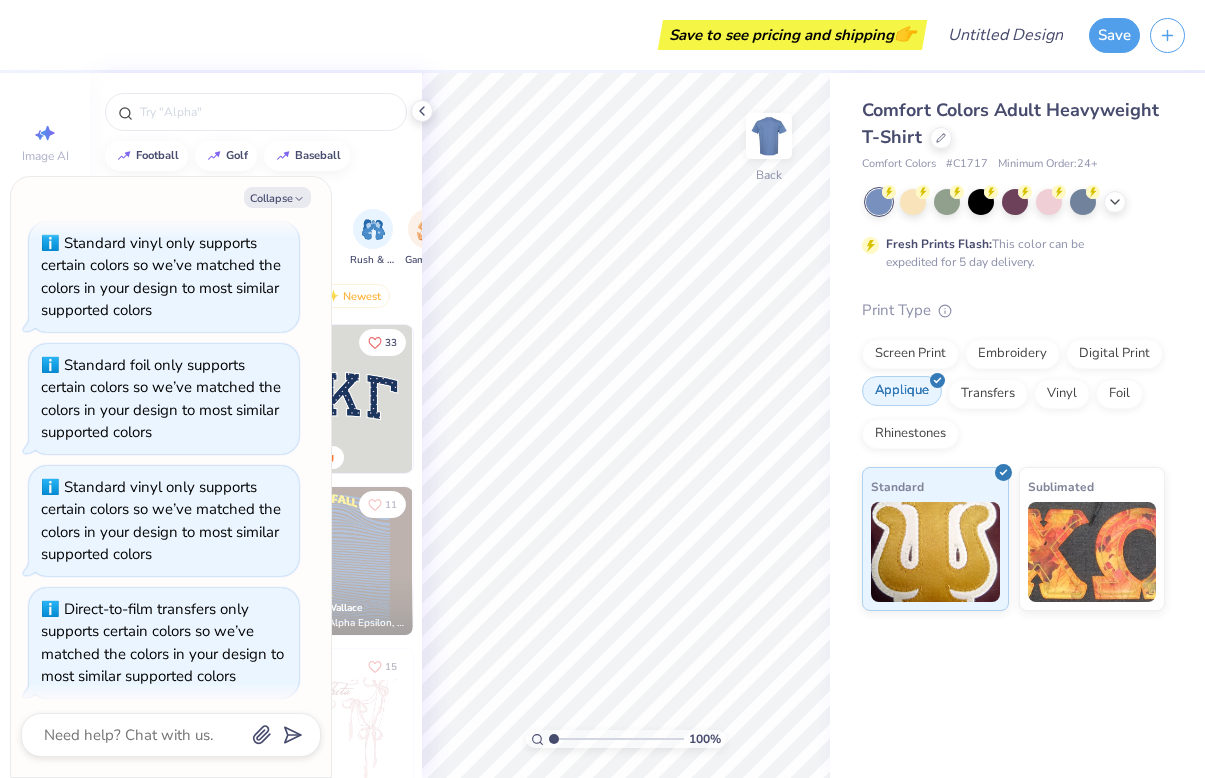 scroll, scrollTop: 309, scrollLeft: 0, axis: vertical 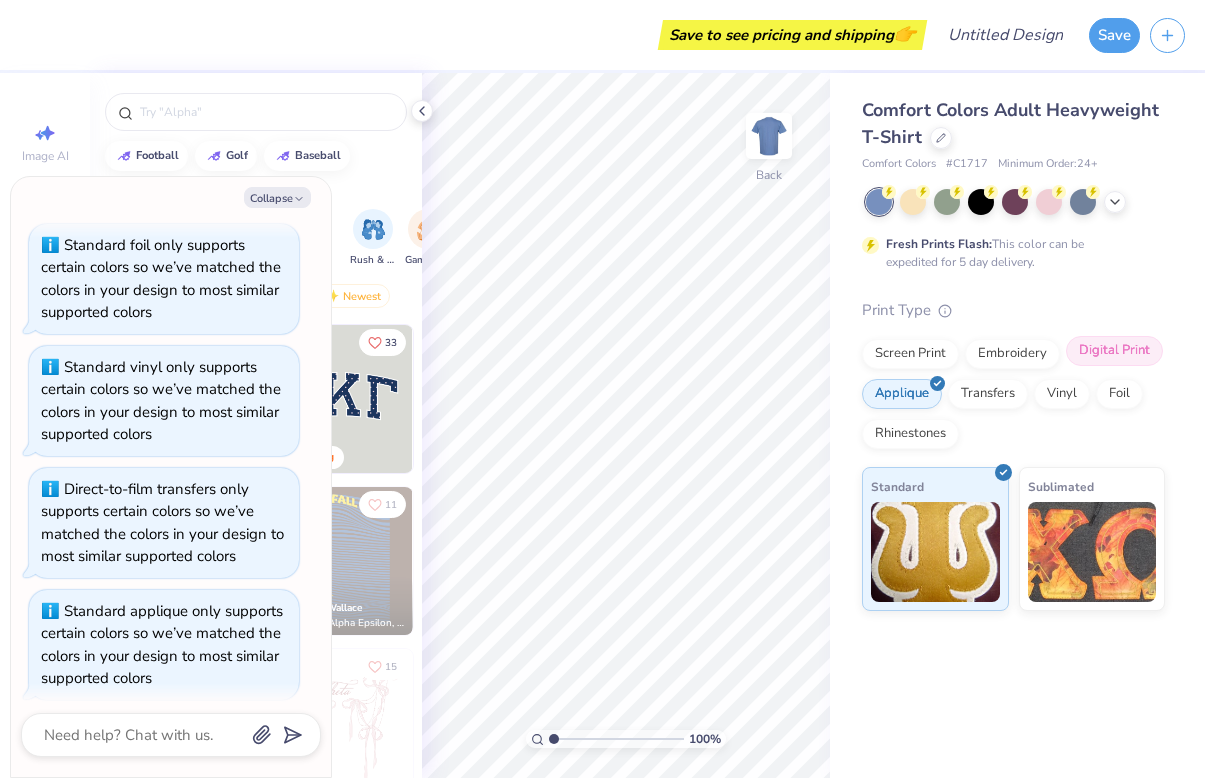 click on "Digital Print" at bounding box center (1114, 351) 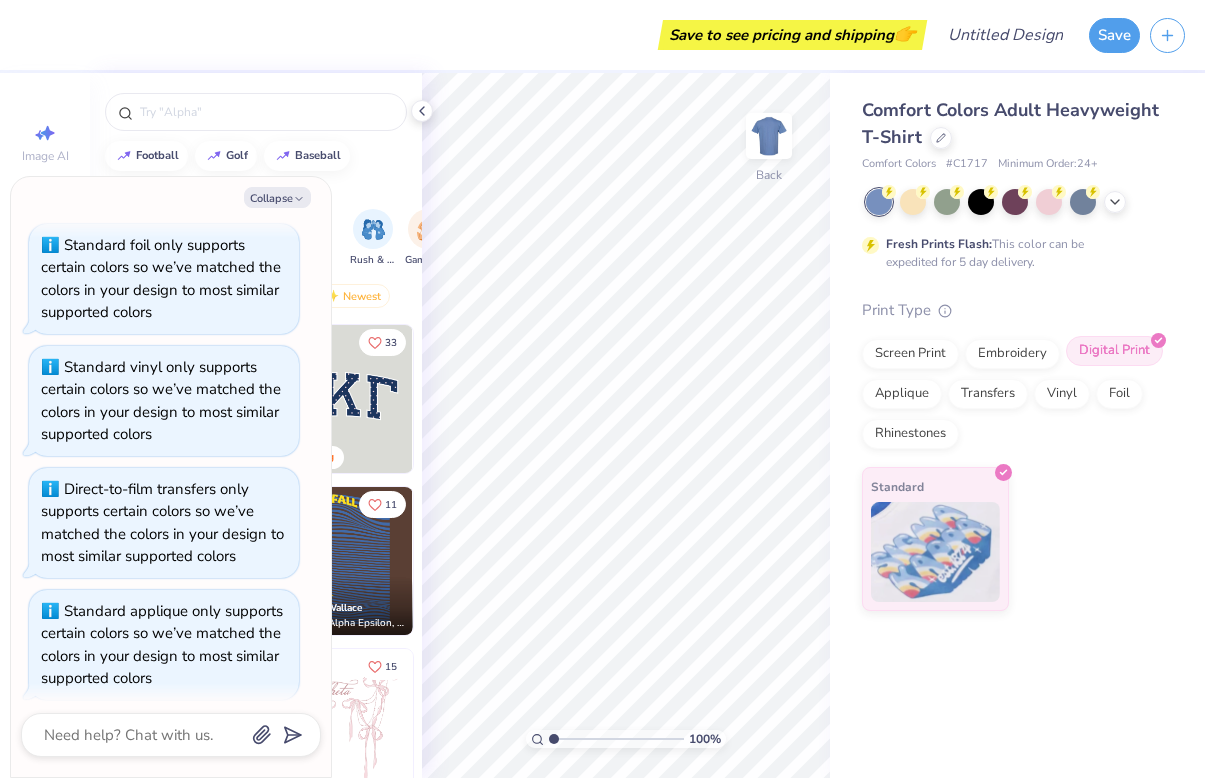 scroll, scrollTop: 429, scrollLeft: 0, axis: vertical 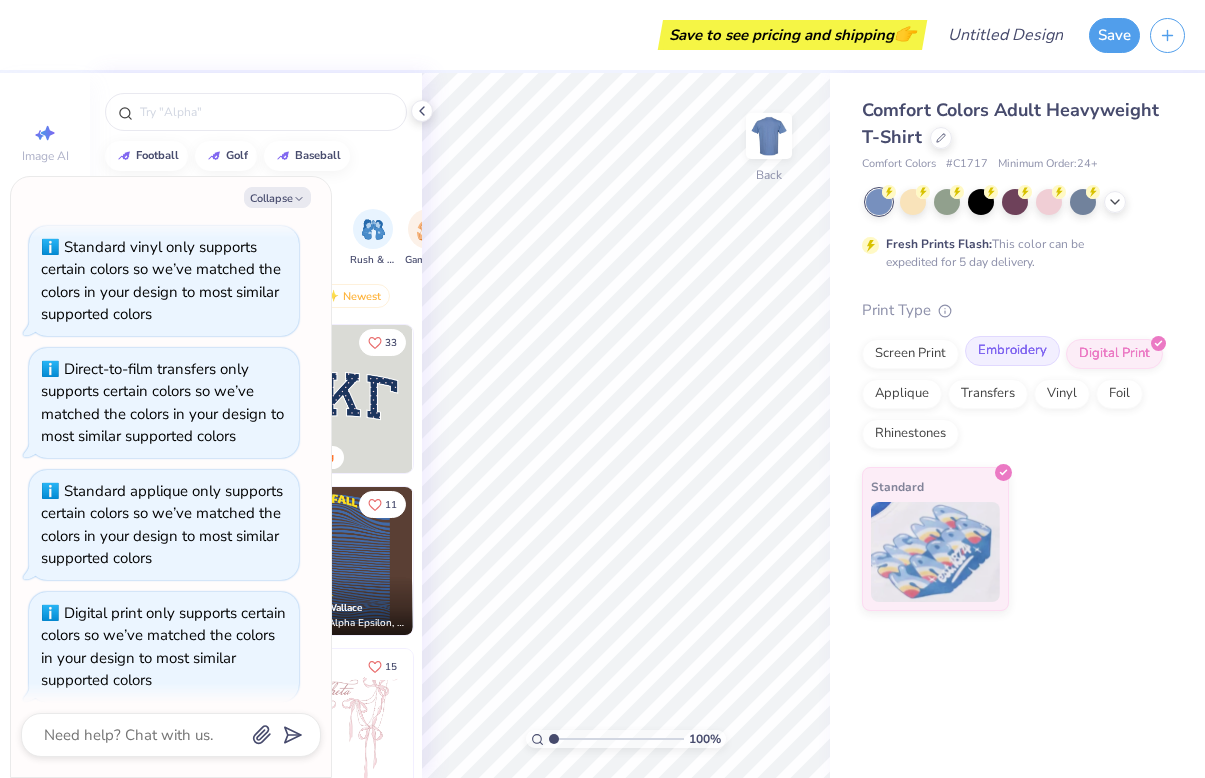 click at bounding box center [1054, 341] 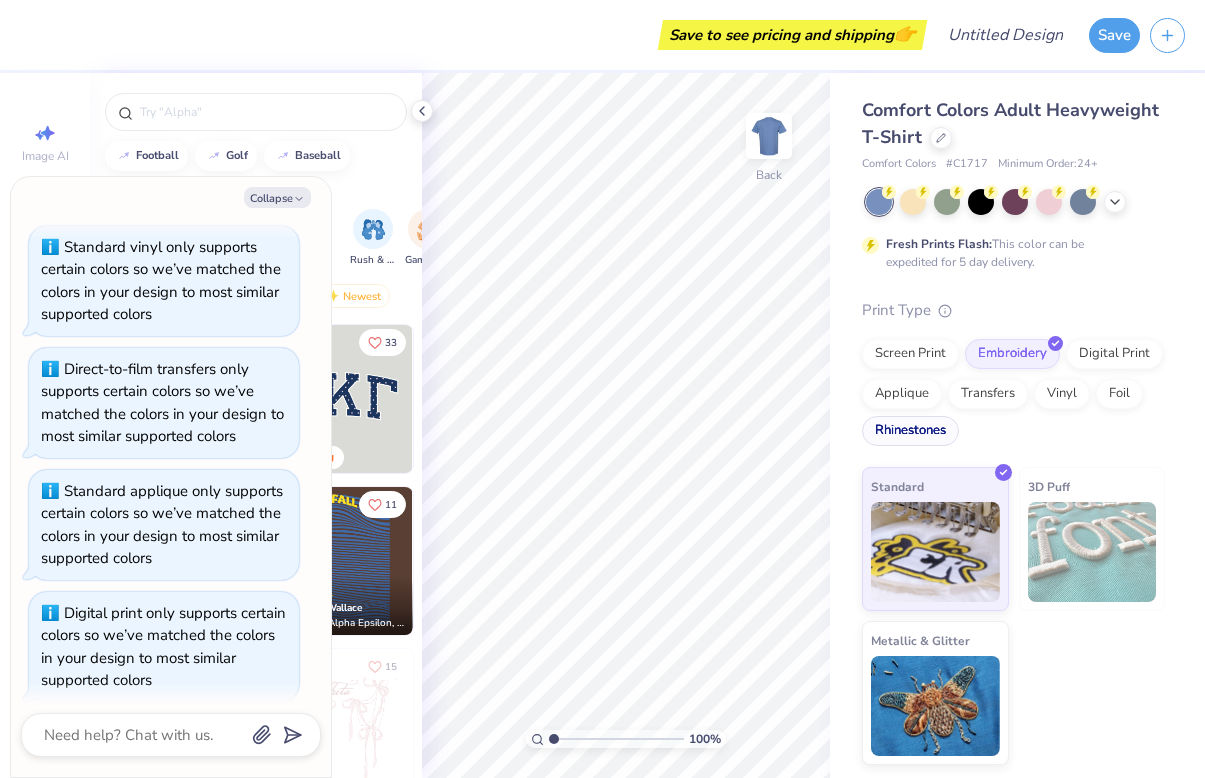 click on "Rhinestones" at bounding box center [910, 431] 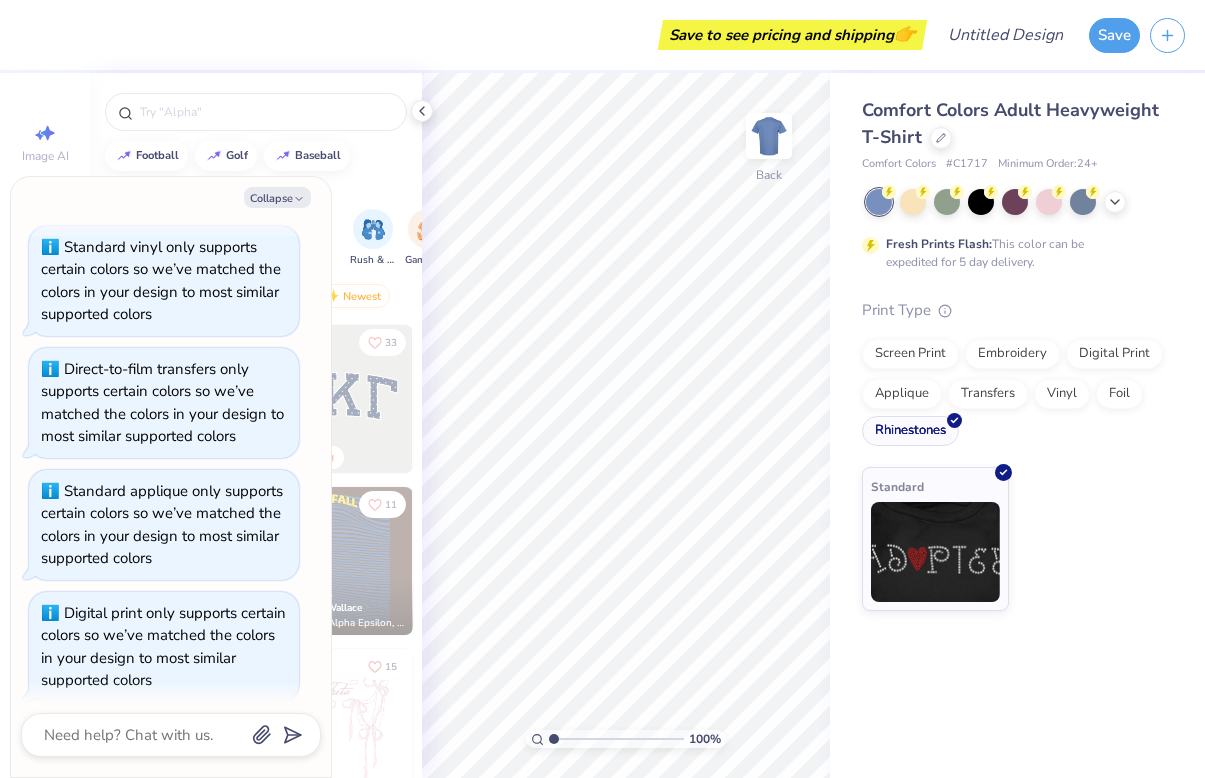 scroll, scrollTop: 549, scrollLeft: 0, axis: vertical 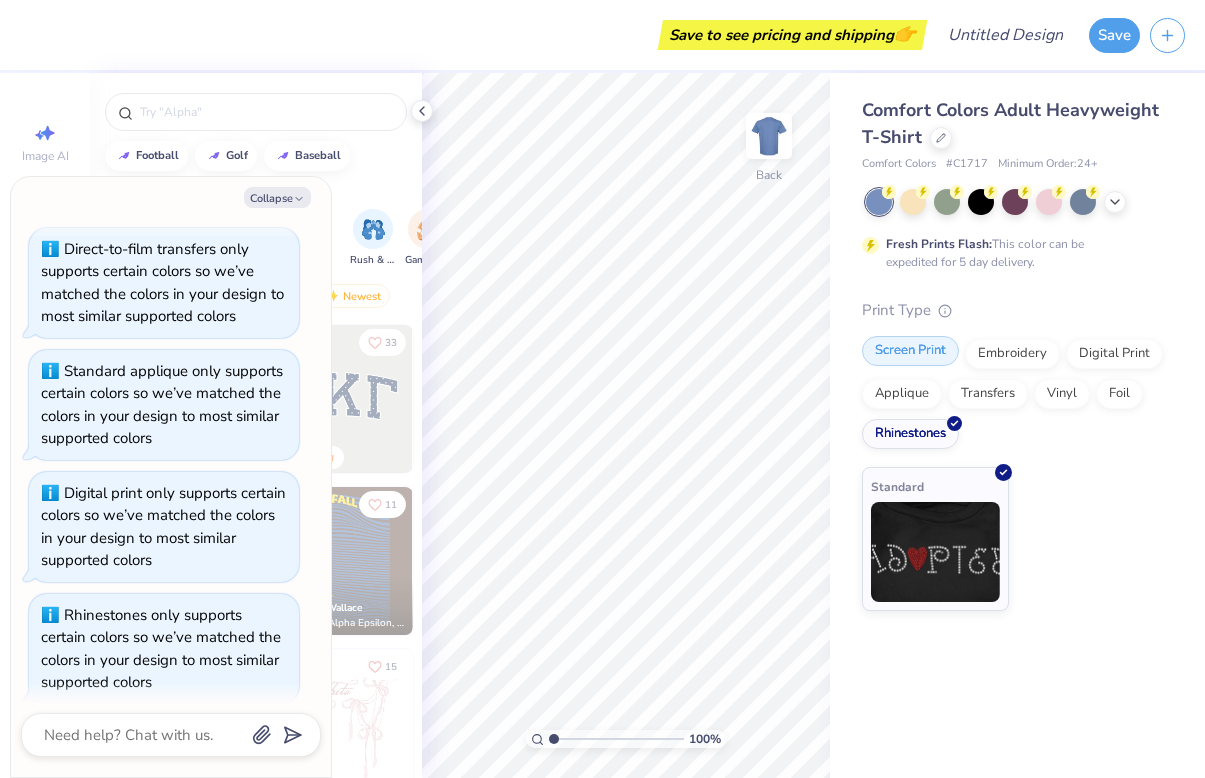 click on "Screen Print" at bounding box center [910, 351] 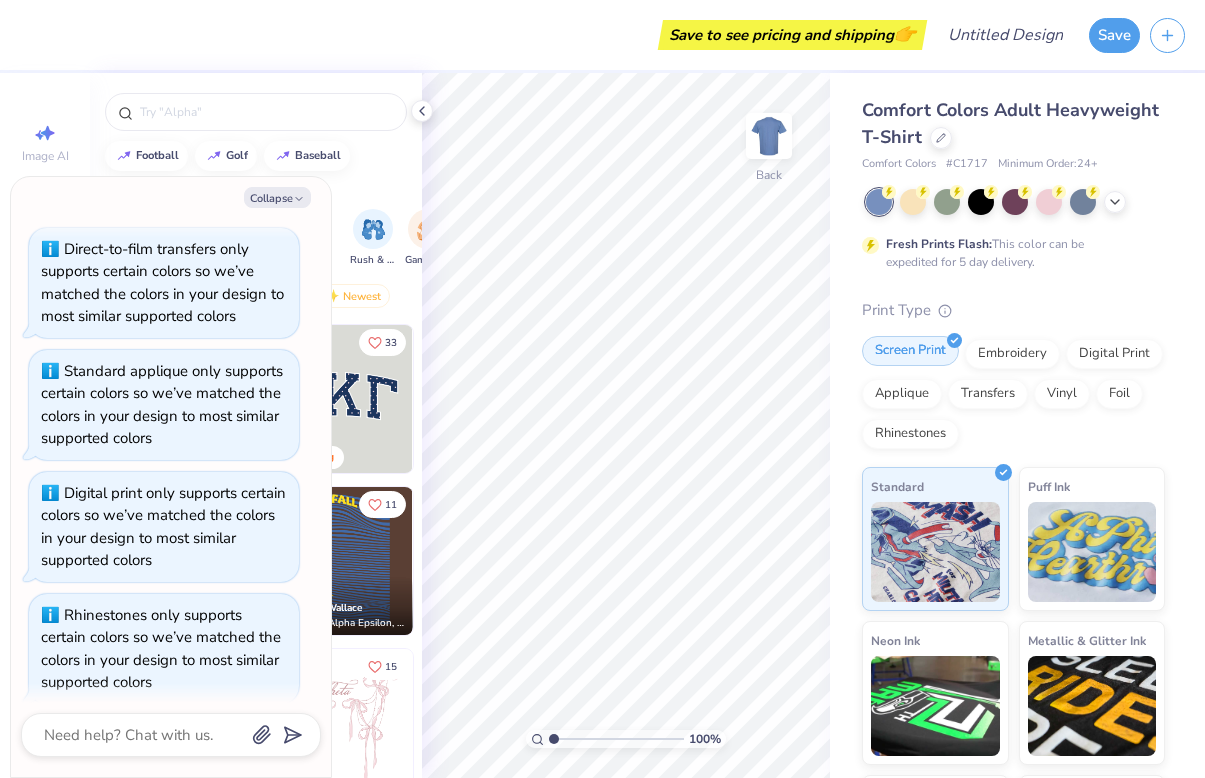 scroll, scrollTop: 669, scrollLeft: 0, axis: vertical 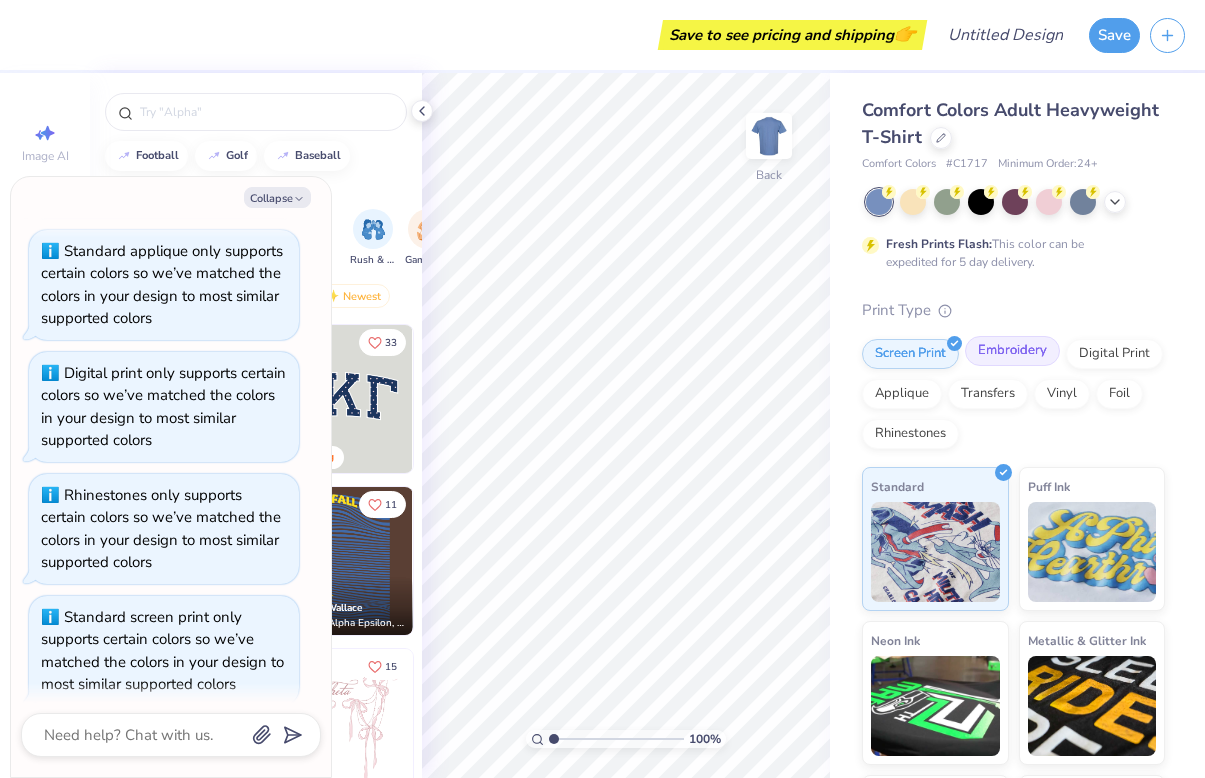click on "Embroidery" at bounding box center (1012, 351) 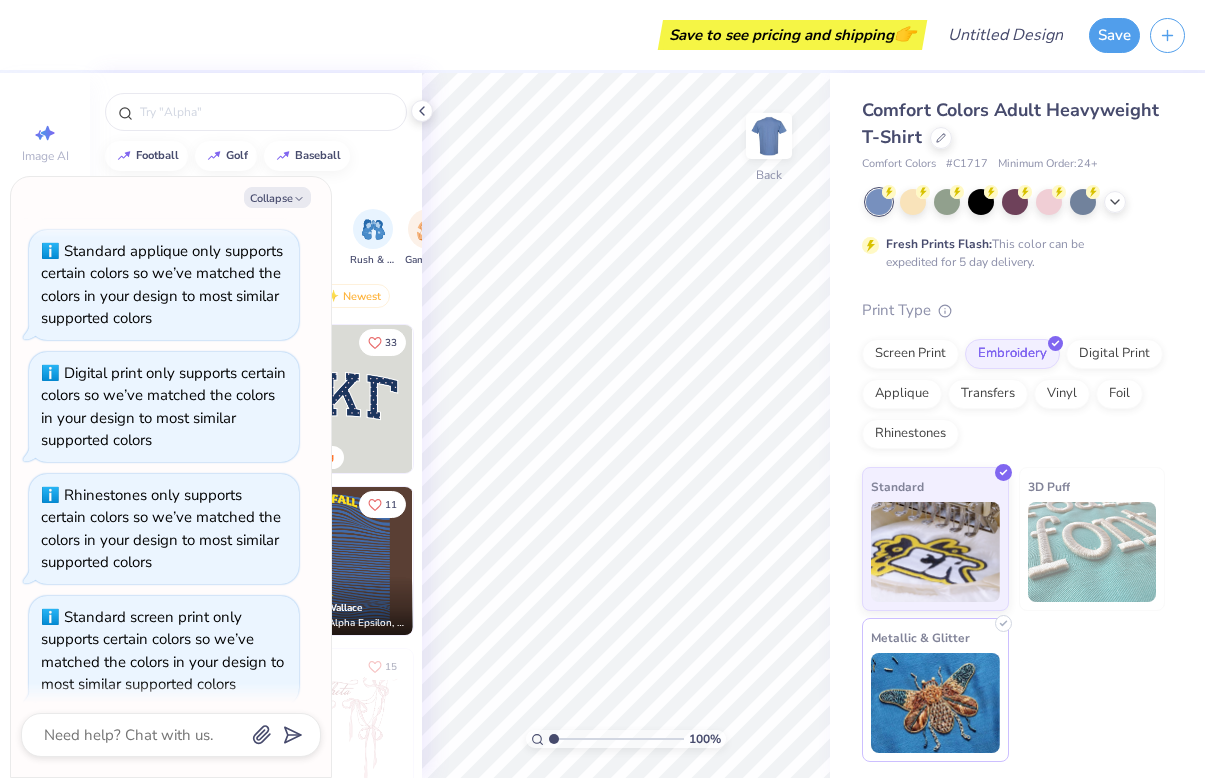 scroll, scrollTop: 0, scrollLeft: 0, axis: both 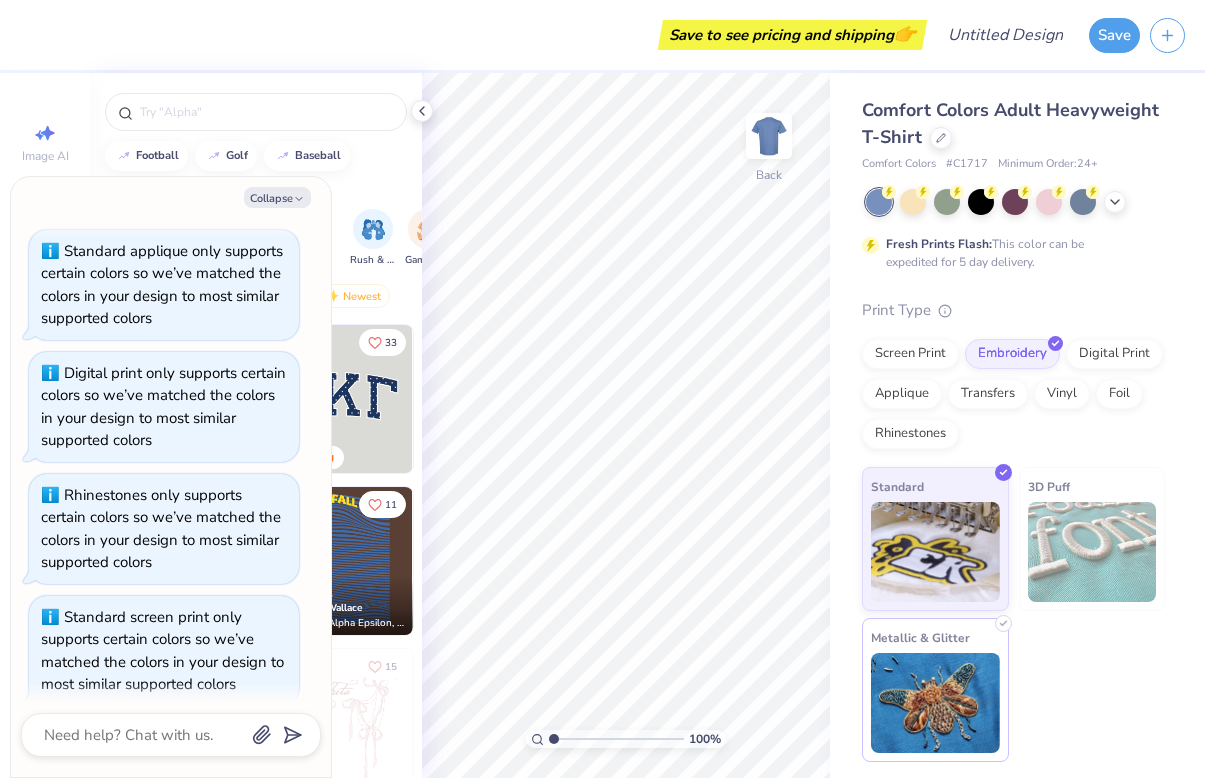 type on "x" 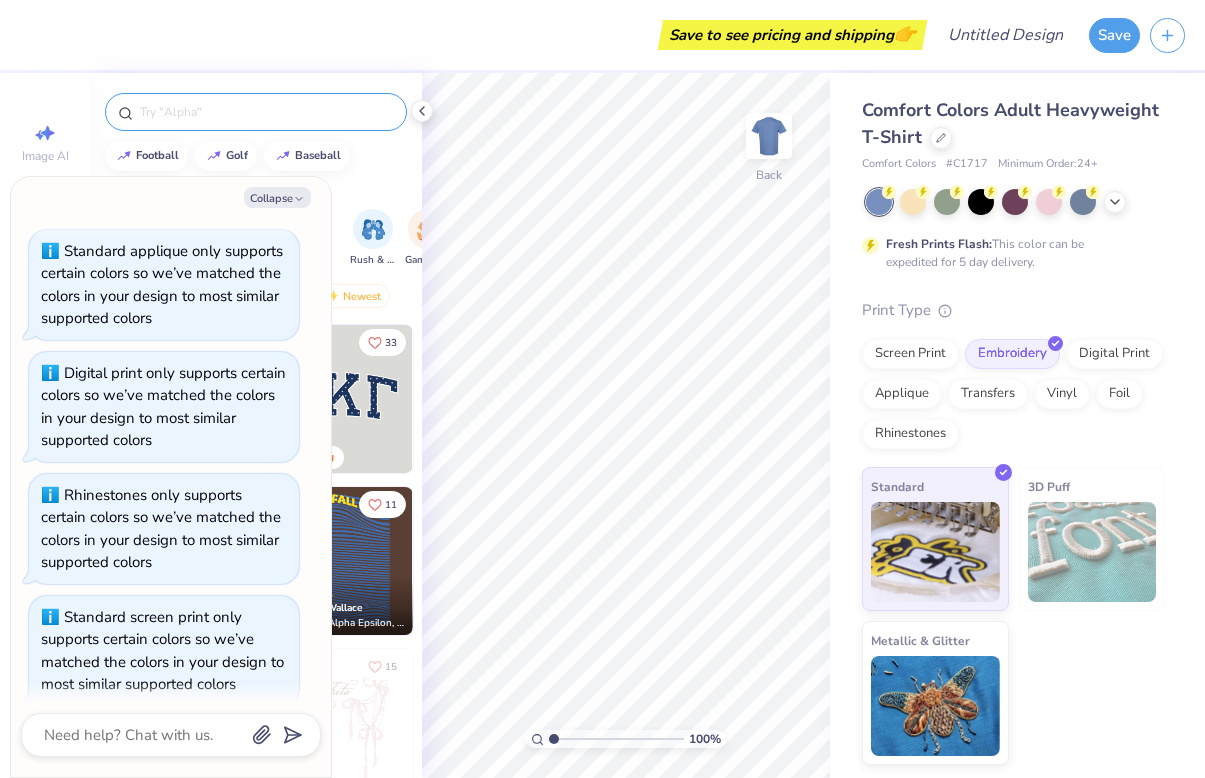 click at bounding box center [266, 112] 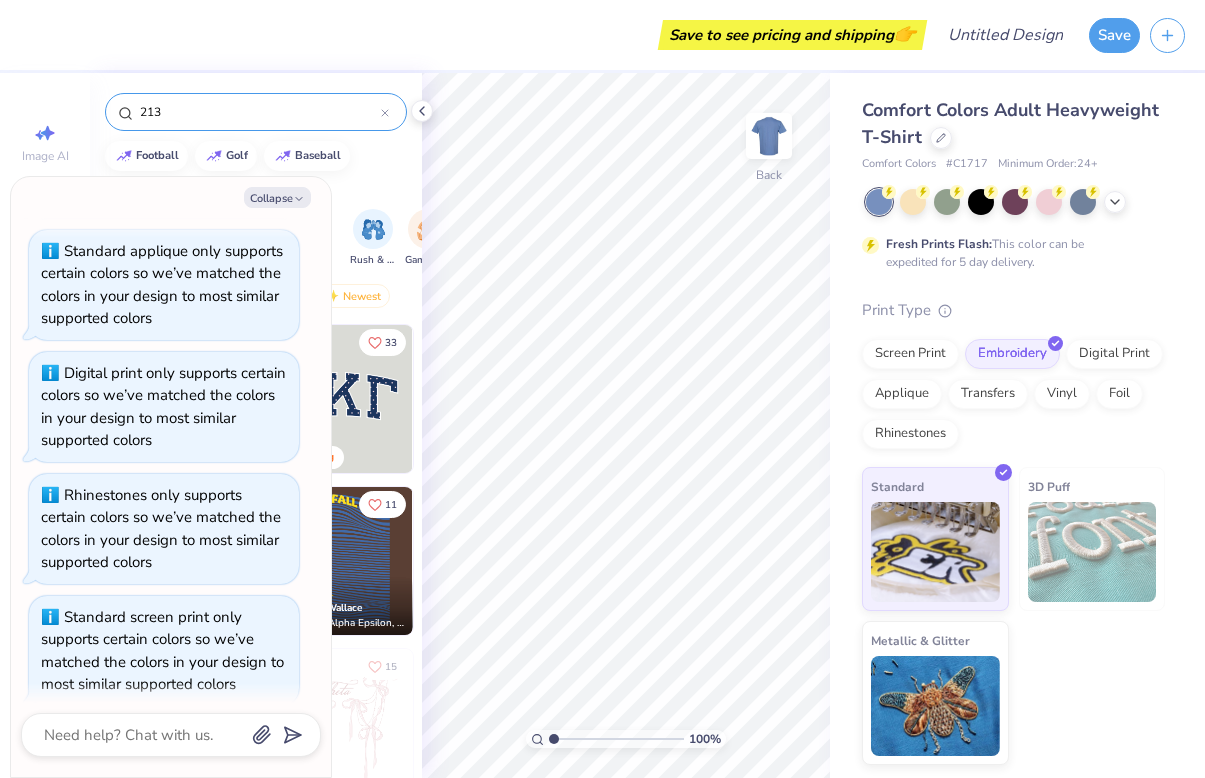 type on "213" 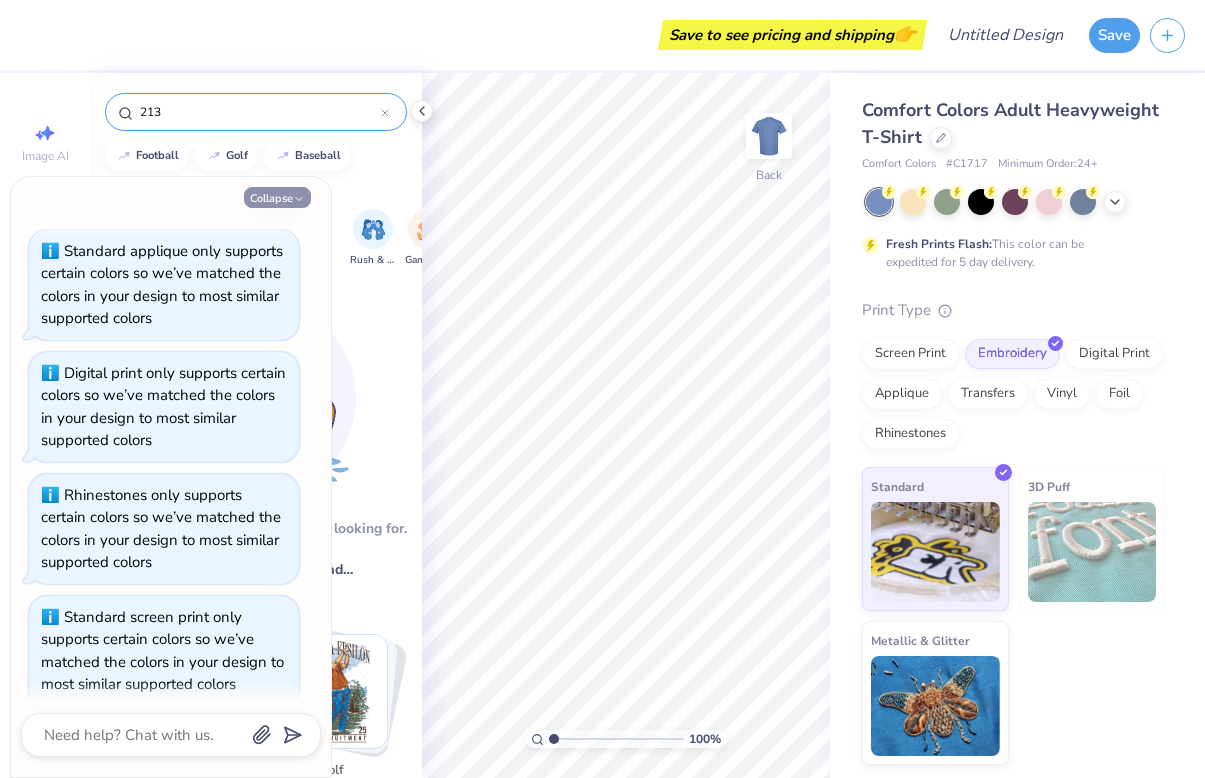 click on "Collapse" at bounding box center (277, 197) 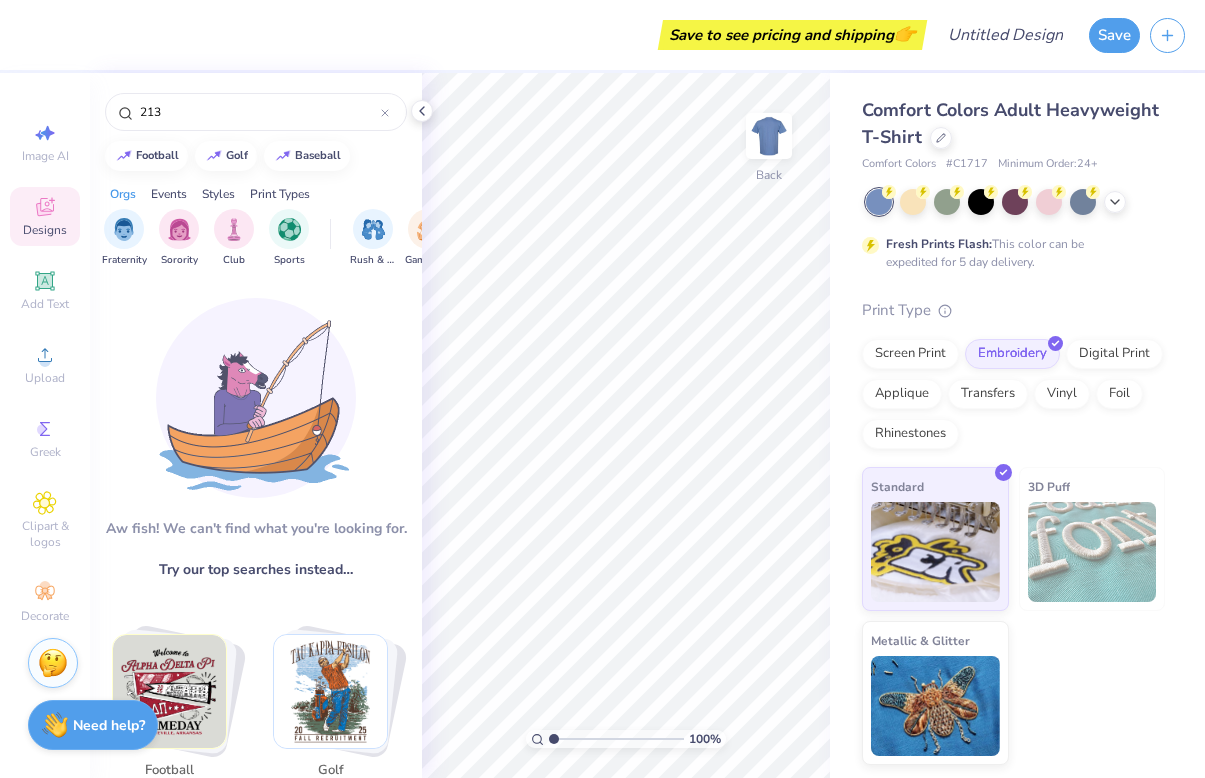 type on "x" 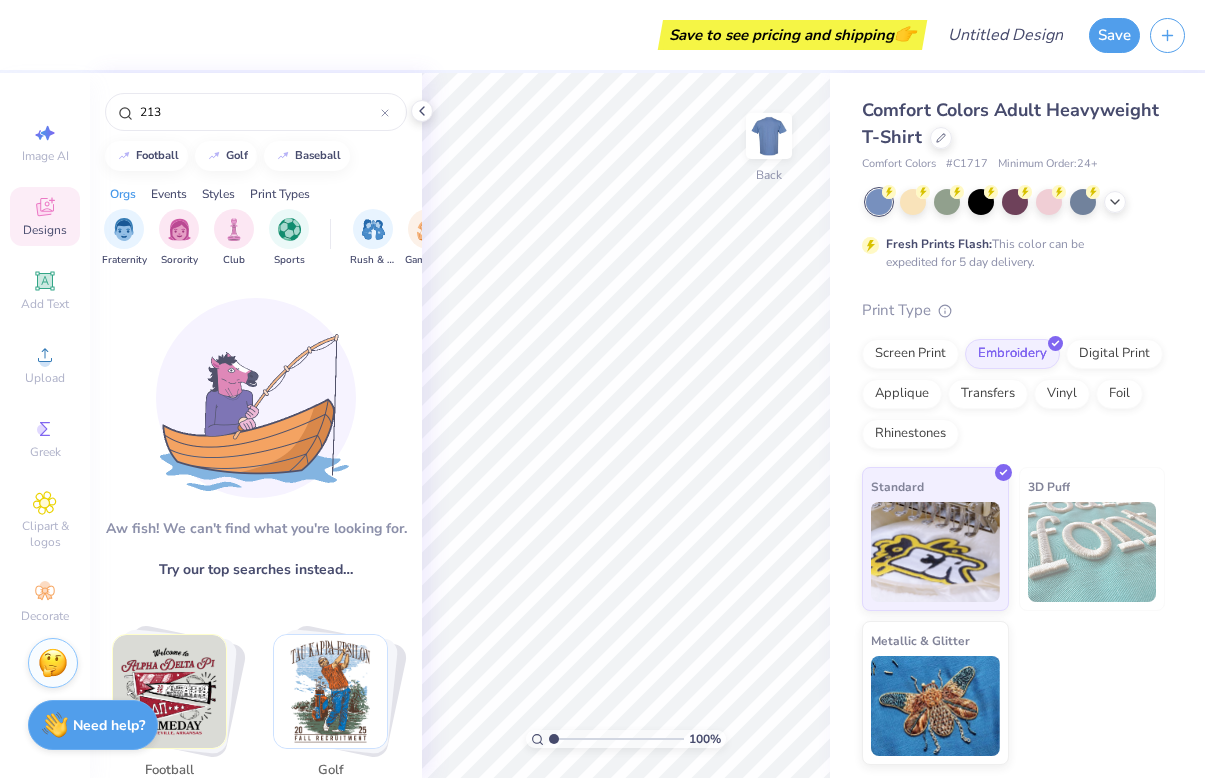 scroll, scrollTop: 0, scrollLeft: 0, axis: both 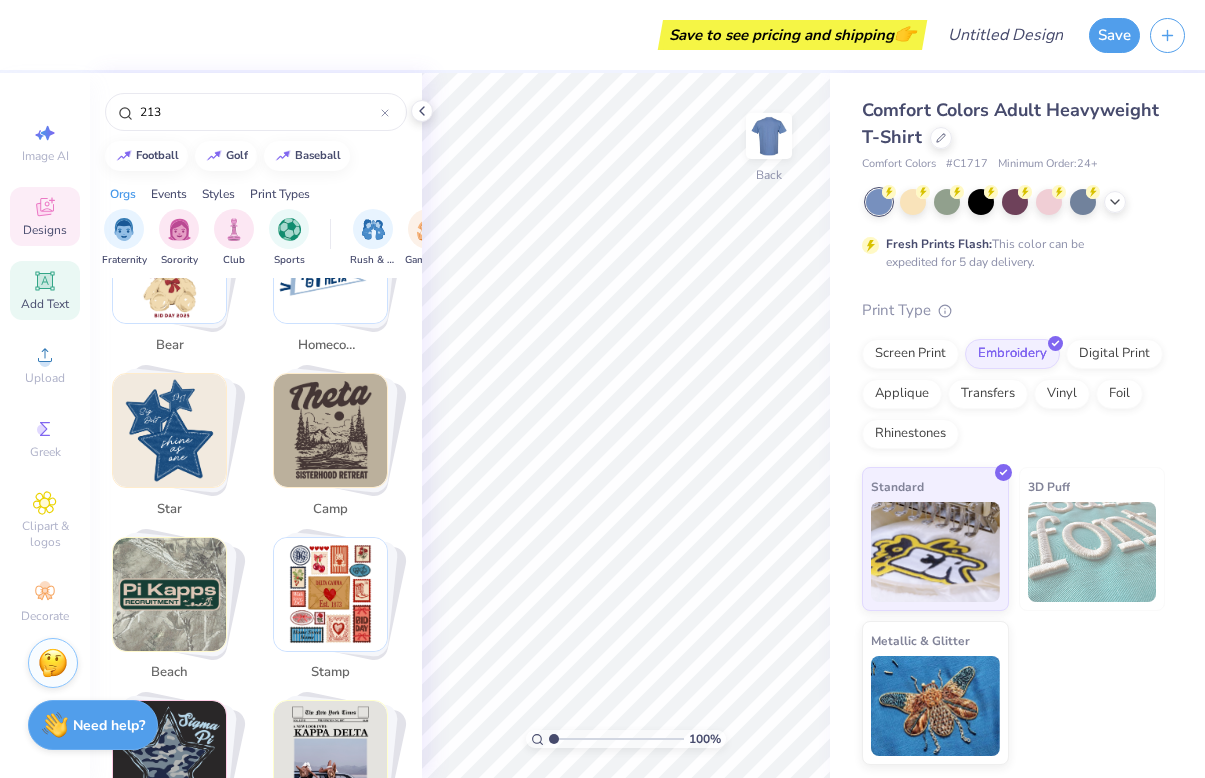 click 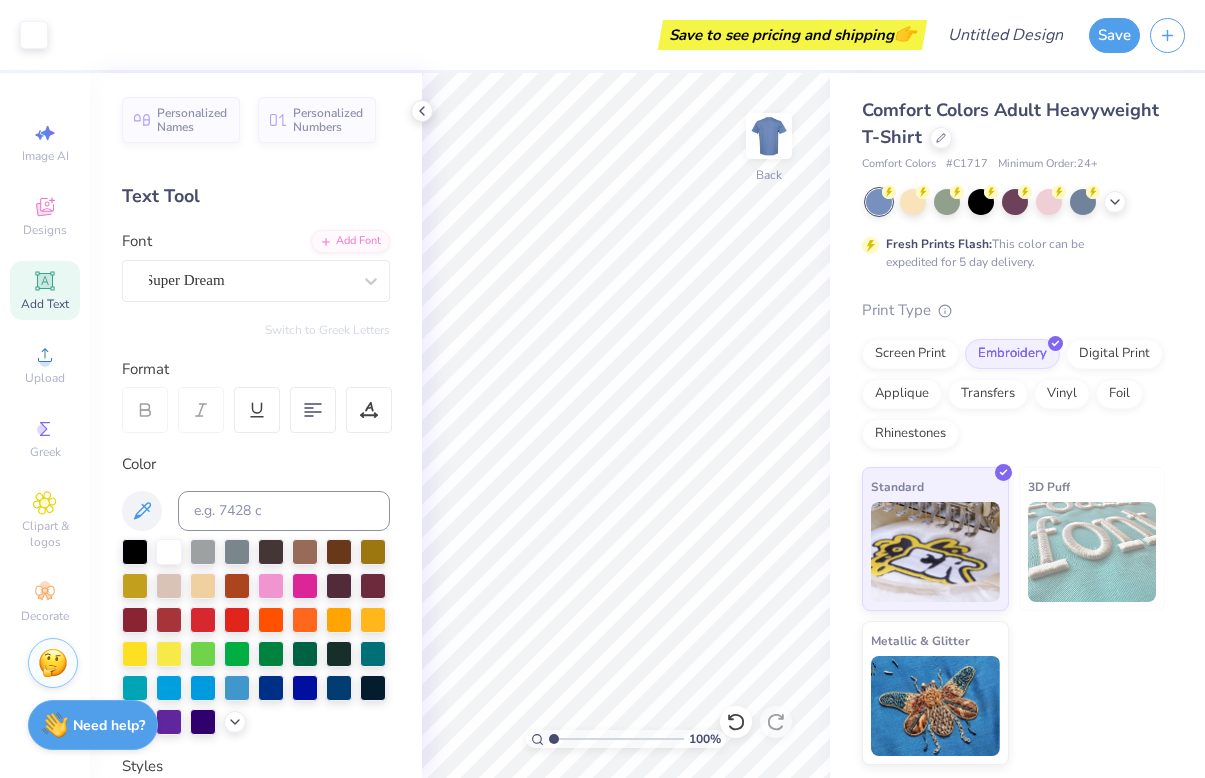 click on "Comfort Colors Adult Heavyweight T-Shirt" at bounding box center (1013, 124) 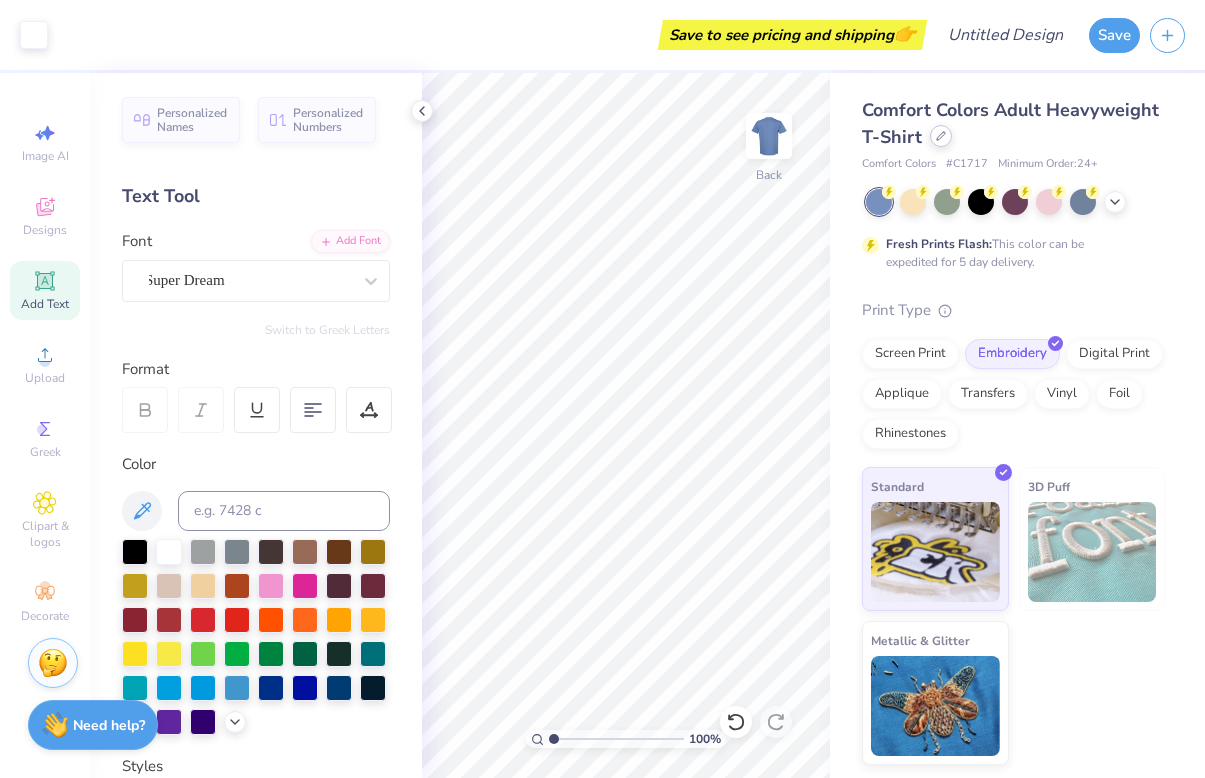 click at bounding box center [941, 136] 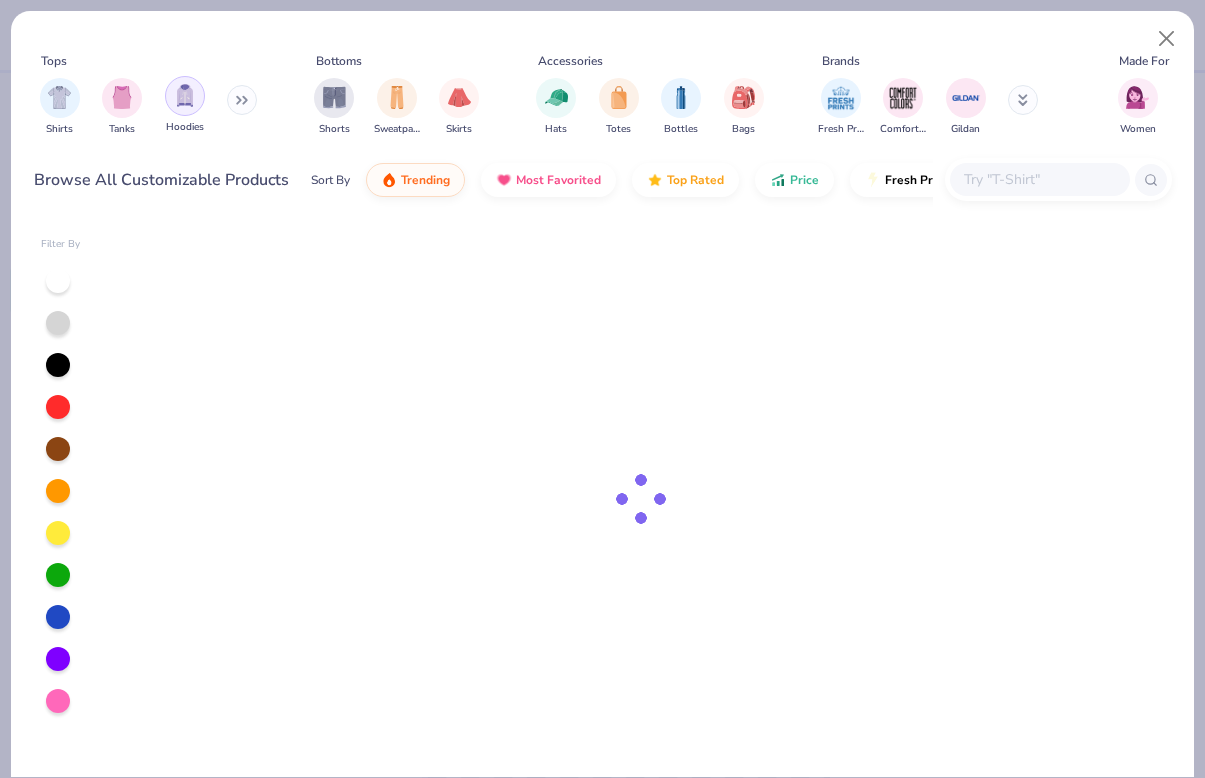 click at bounding box center [185, 95] 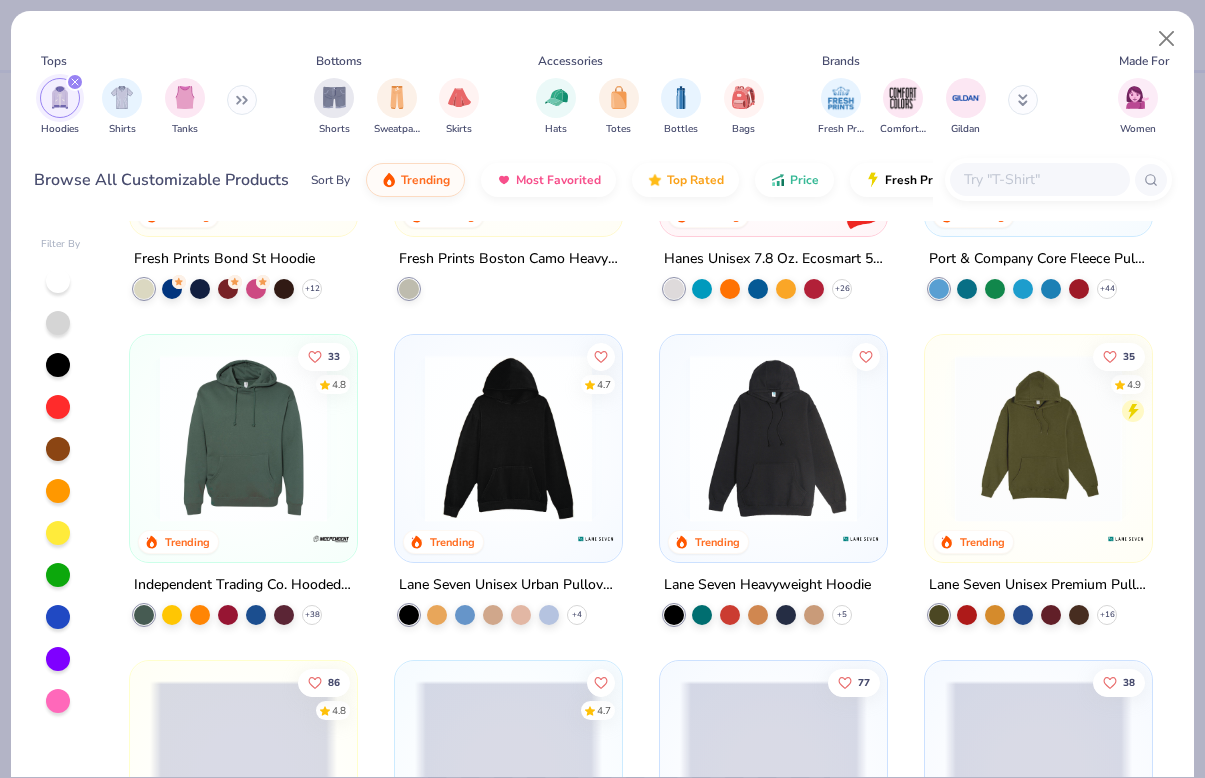 scroll, scrollTop: 644, scrollLeft: 0, axis: vertical 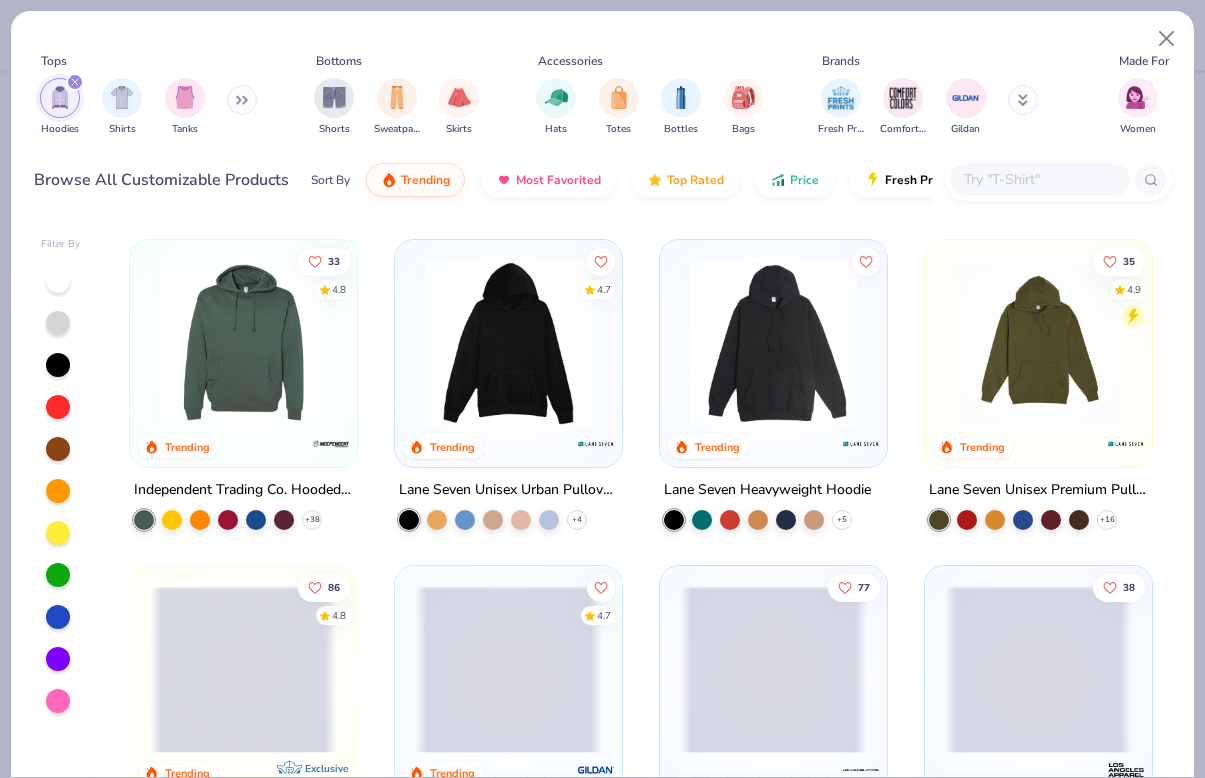 click at bounding box center [1039, 179] 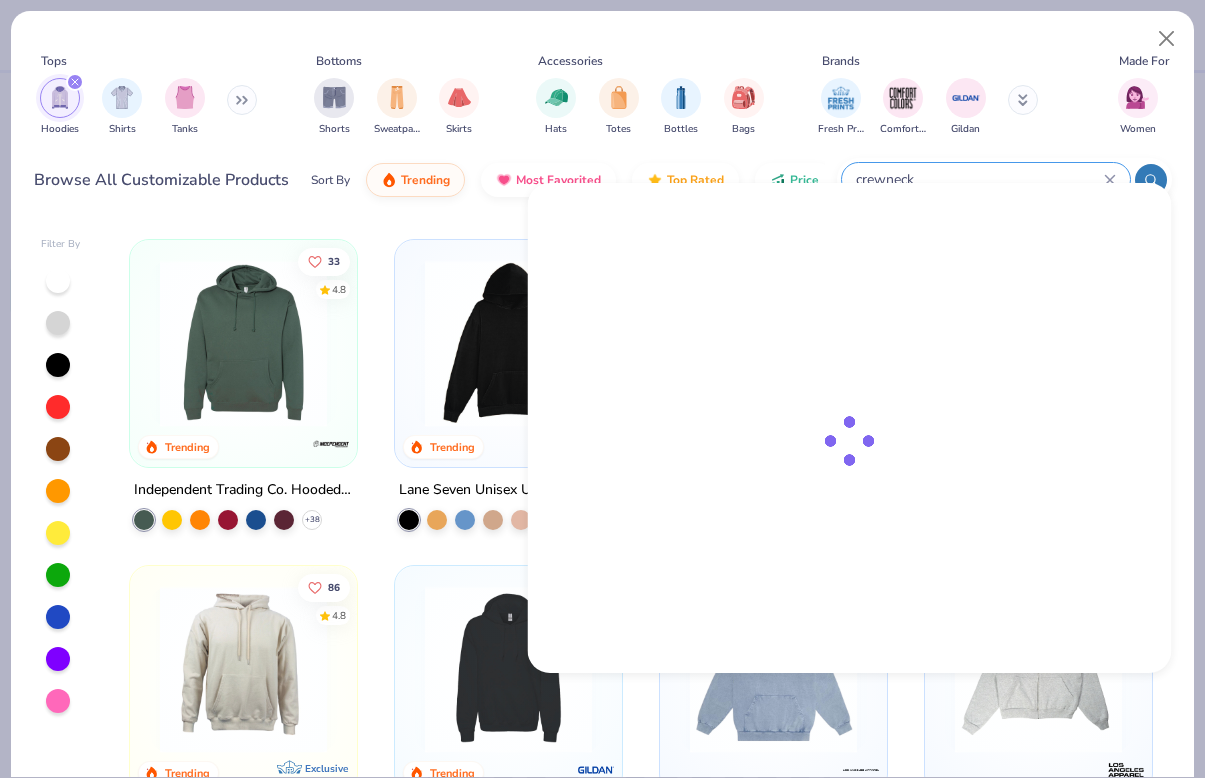 type on "crewneck" 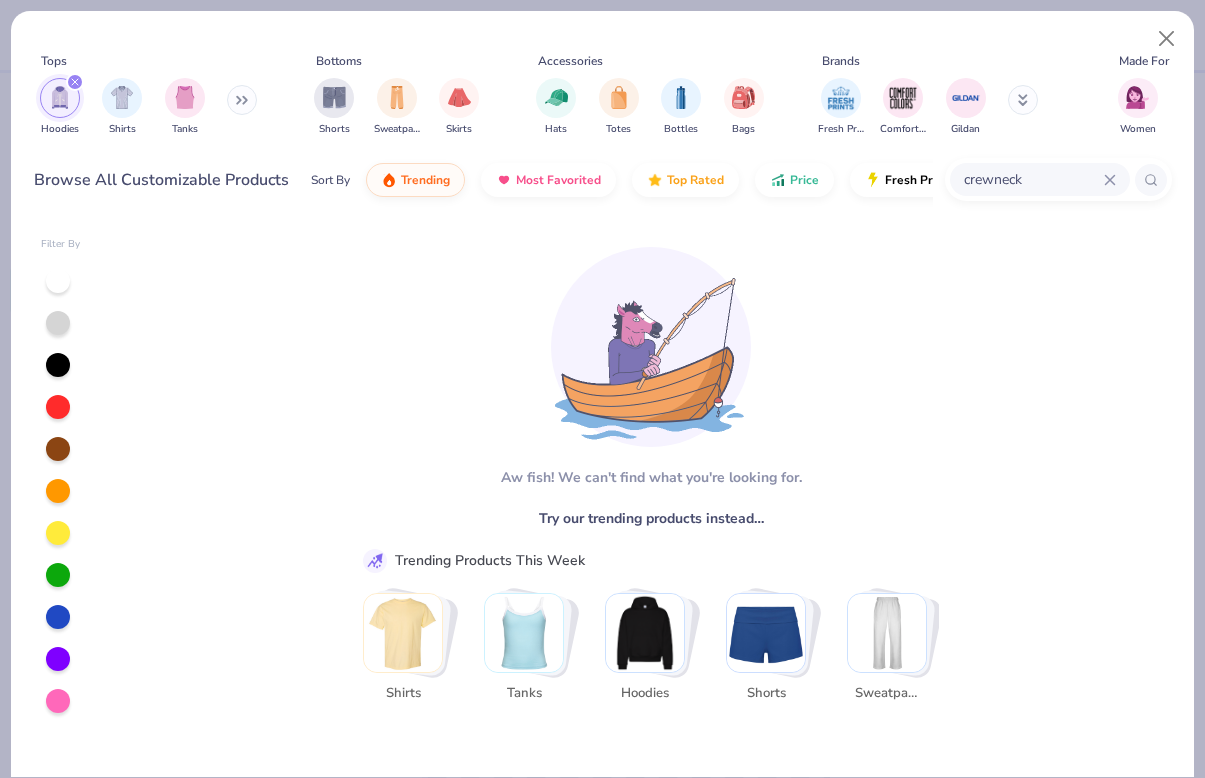 click on "crewneck" at bounding box center (1033, 179) 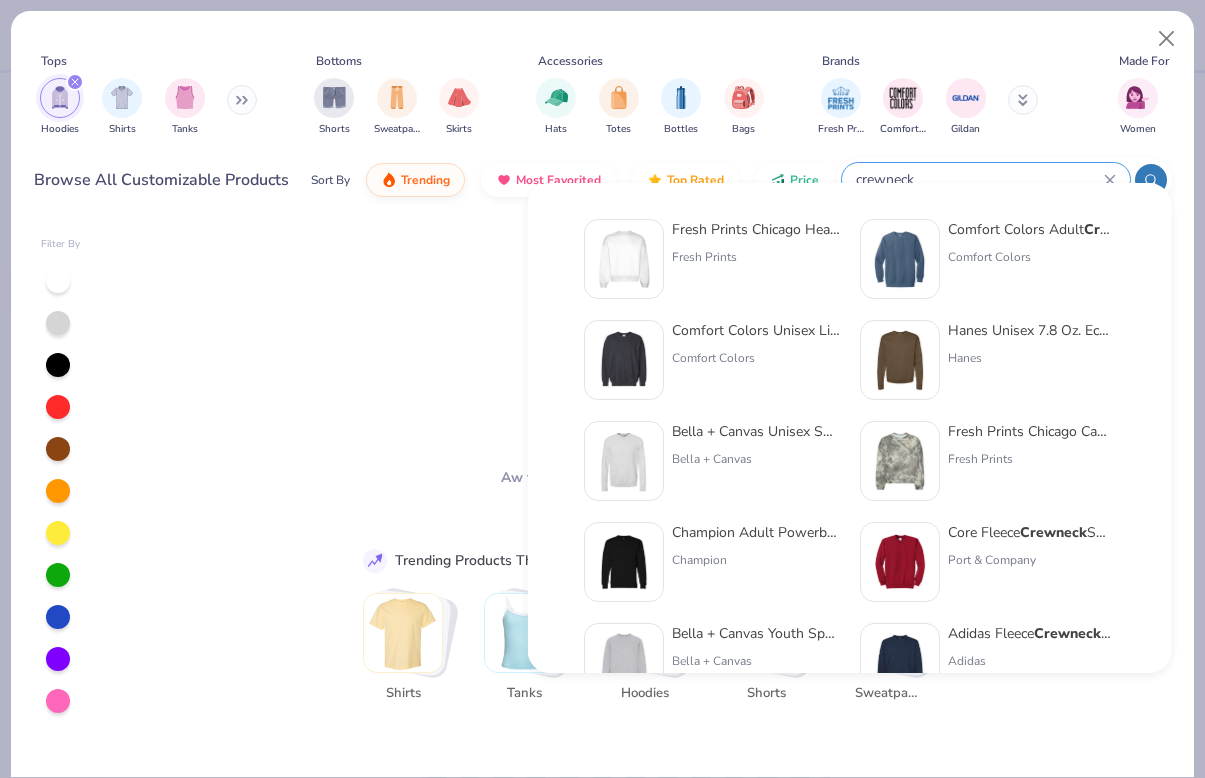 click at bounding box center (624, 259) 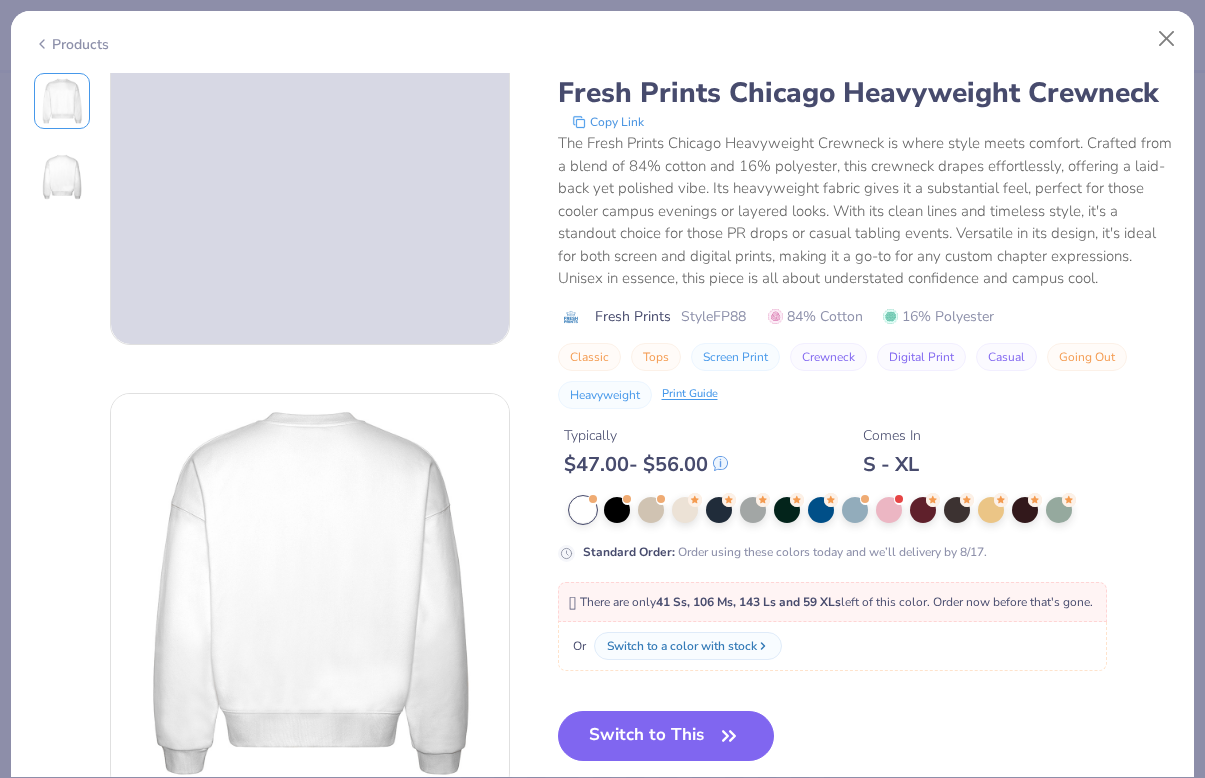 scroll, scrollTop: 271, scrollLeft: 0, axis: vertical 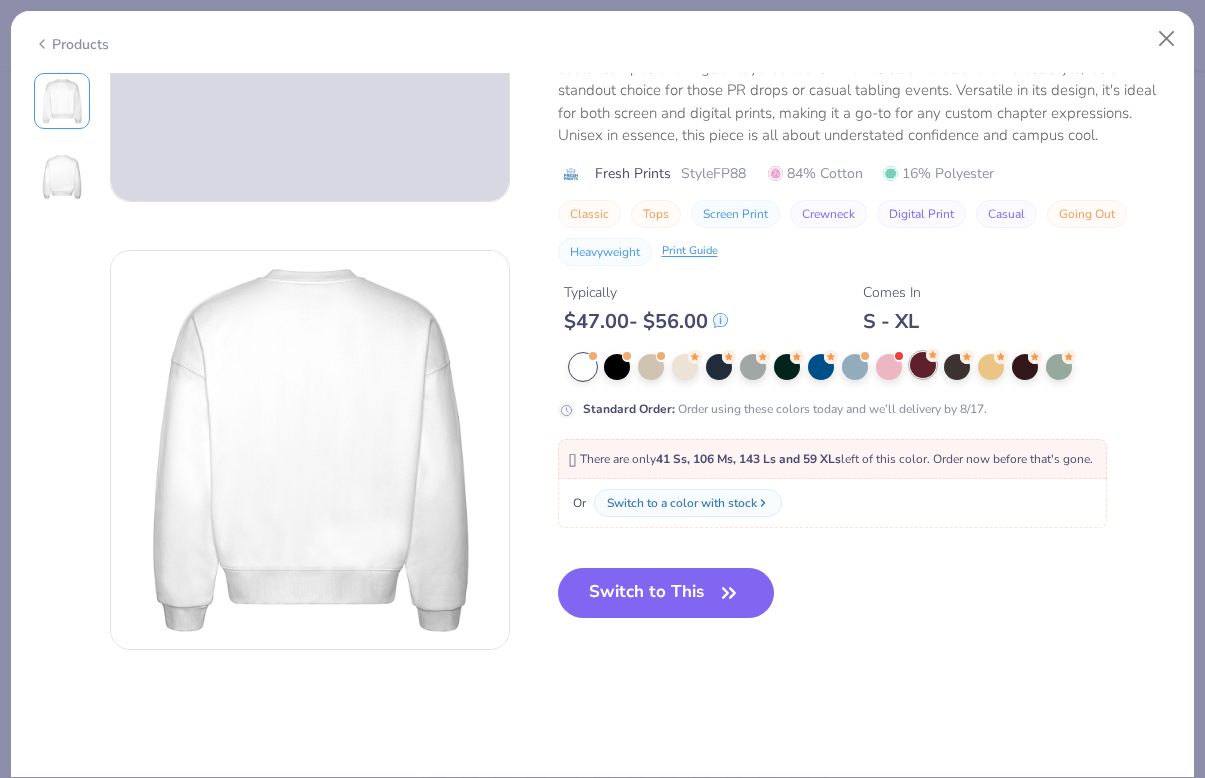 click at bounding box center (923, 365) 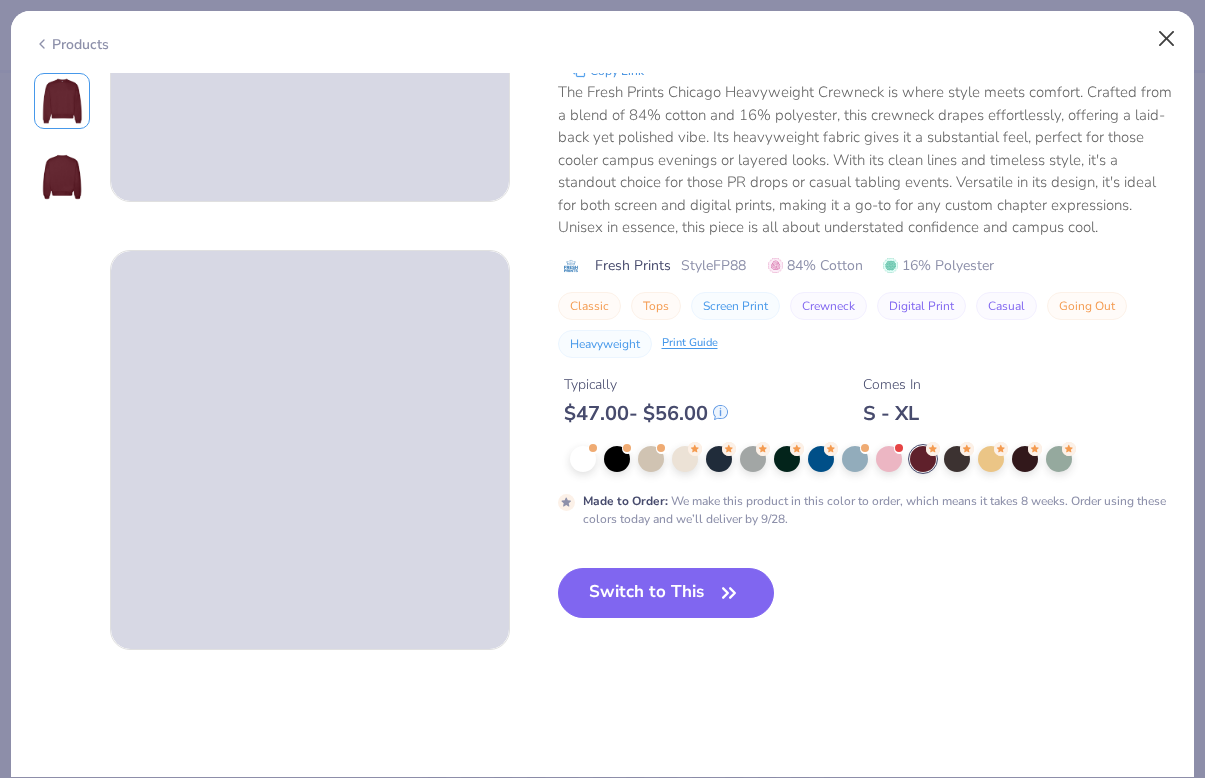click at bounding box center (1167, 39) 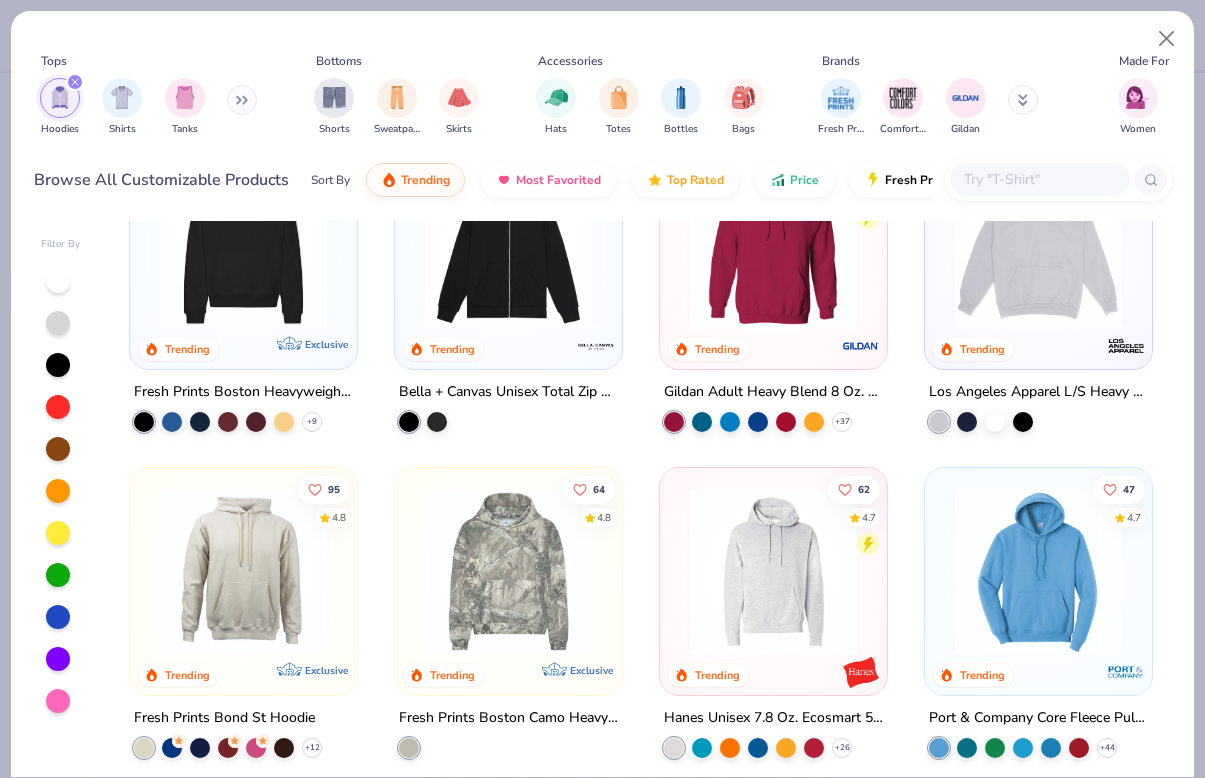scroll, scrollTop: 92, scrollLeft: 0, axis: vertical 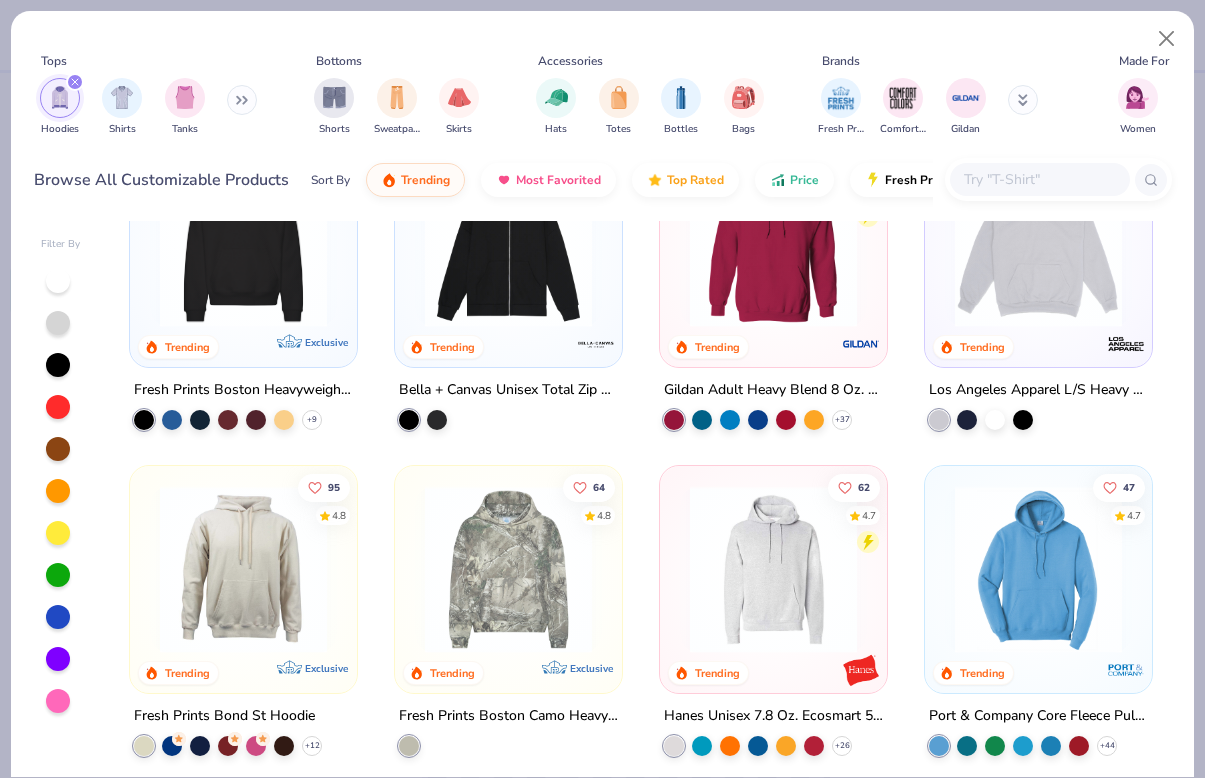 click at bounding box center [242, 100] 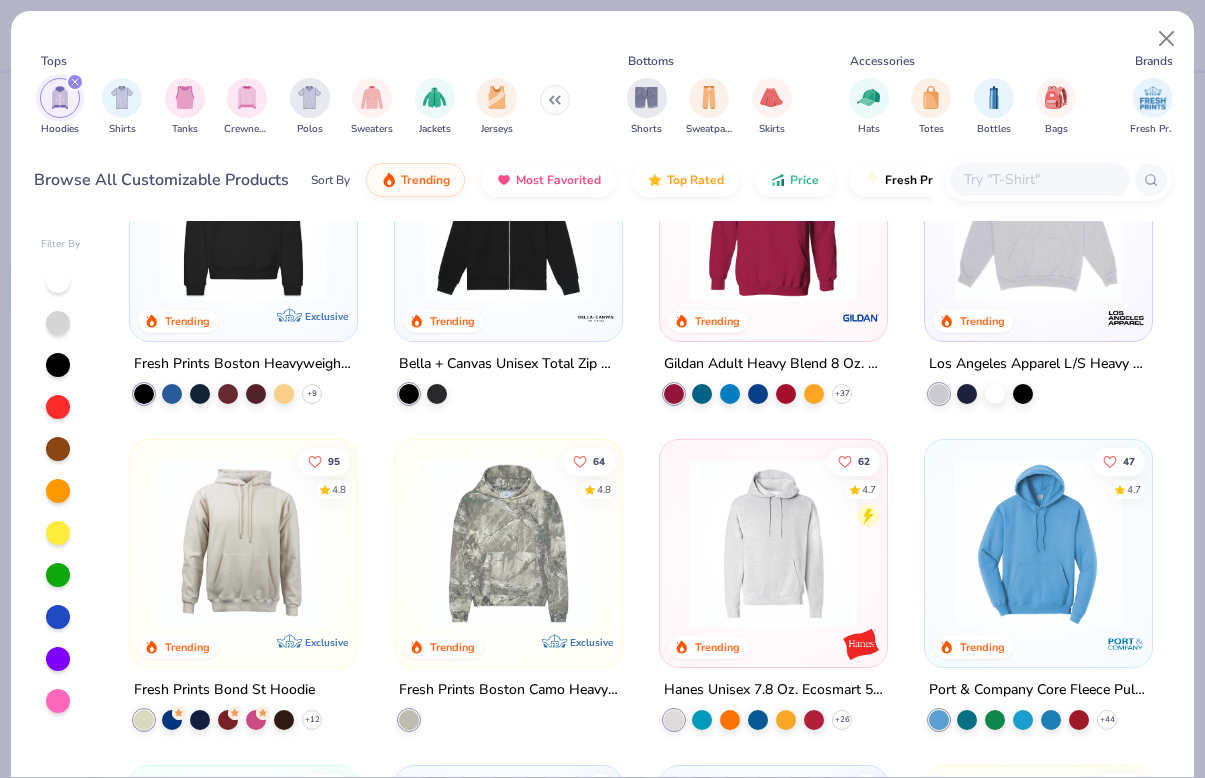 scroll, scrollTop: 135, scrollLeft: 0, axis: vertical 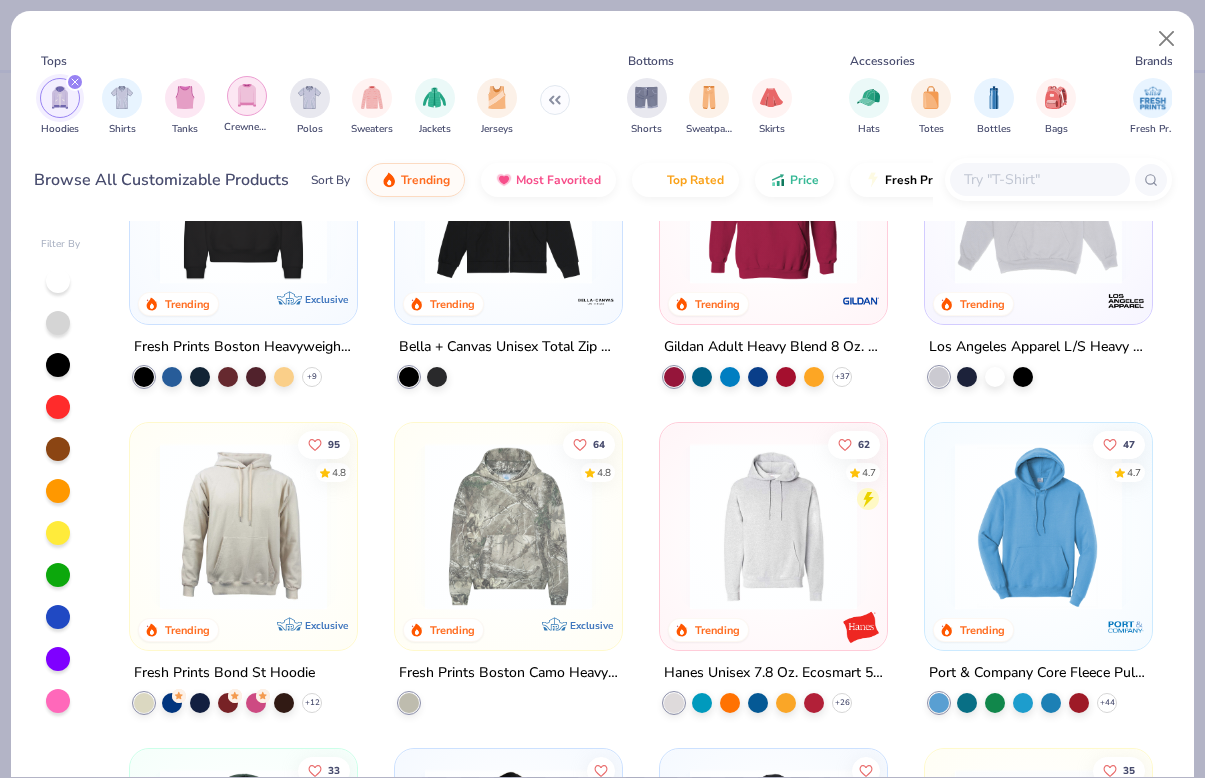 click at bounding box center [247, 95] 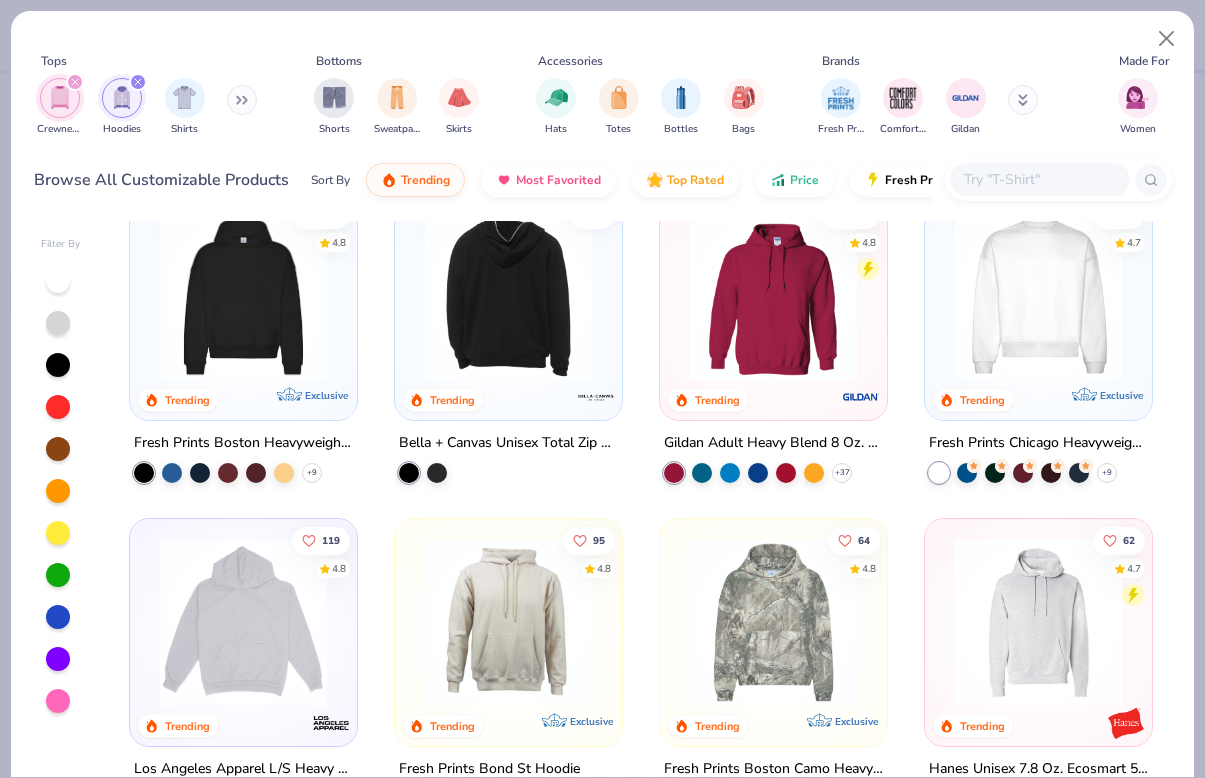 scroll, scrollTop: 43, scrollLeft: 0, axis: vertical 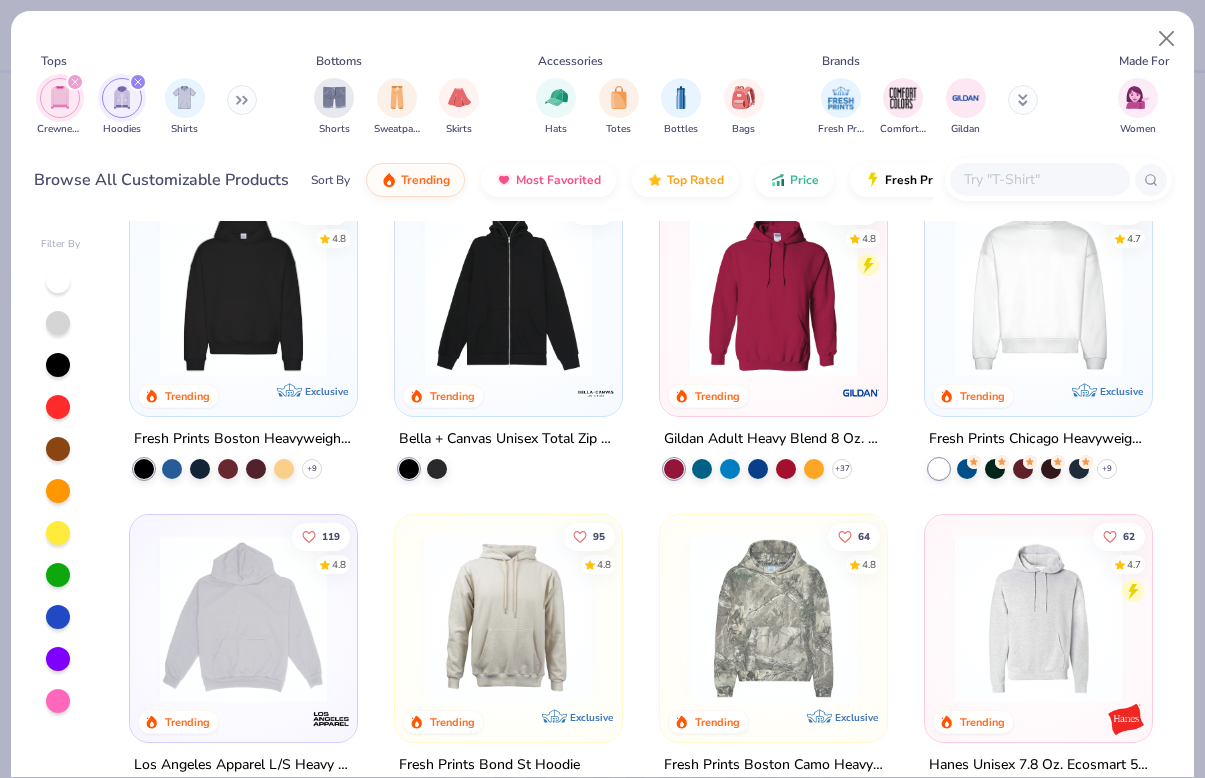 click 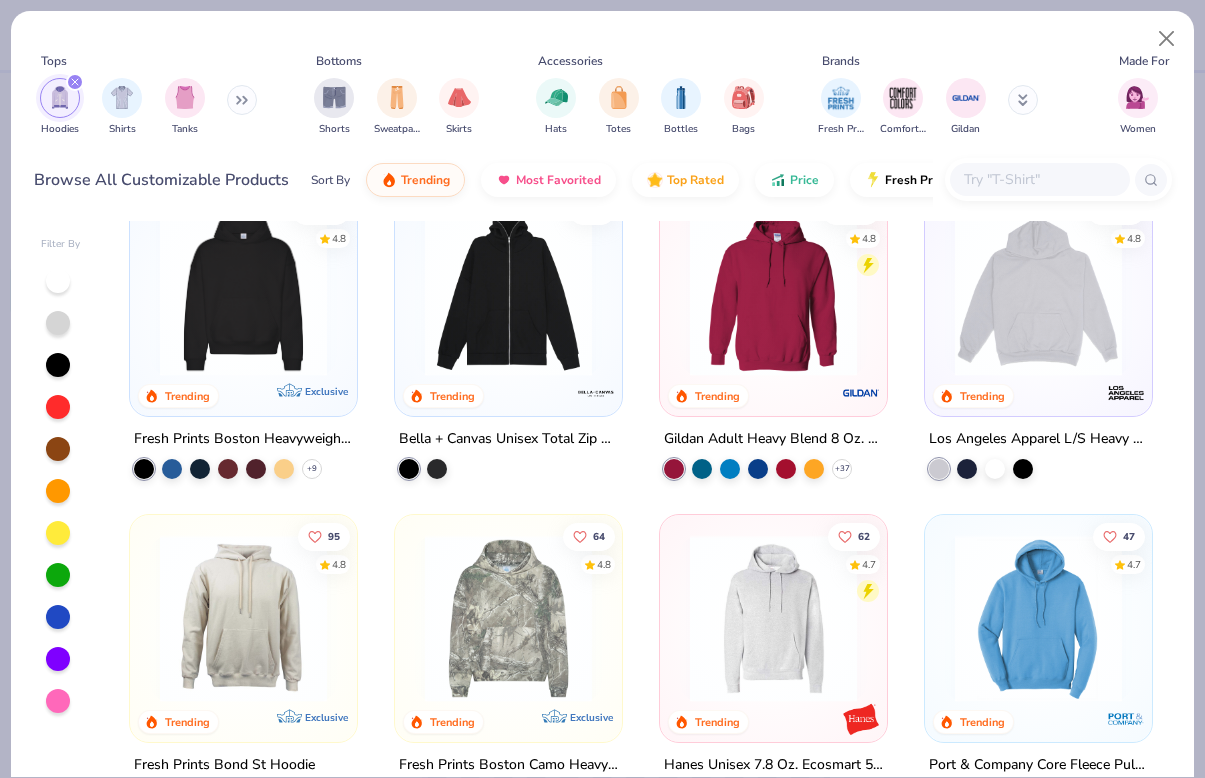 scroll, scrollTop: 0, scrollLeft: 0, axis: both 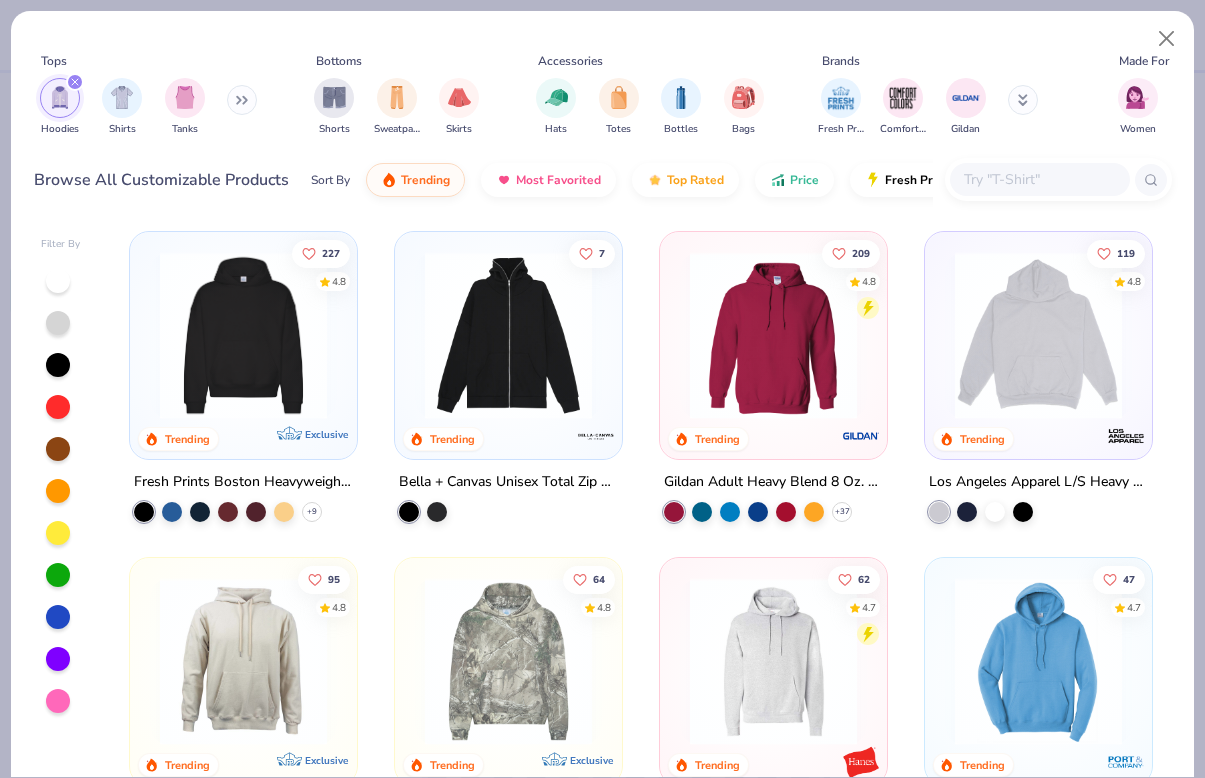 click on "Hoodies Shirts Tanks" at bounding box center (149, 107) 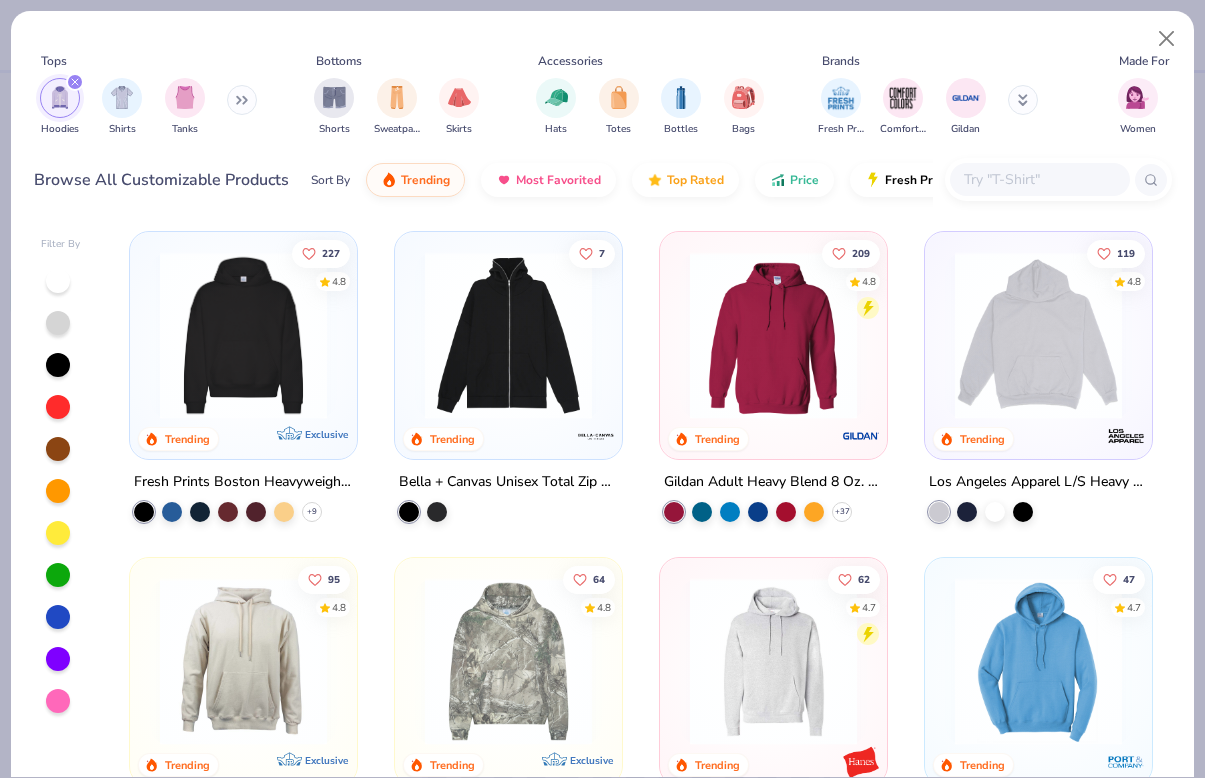 click at bounding box center (75, 82) 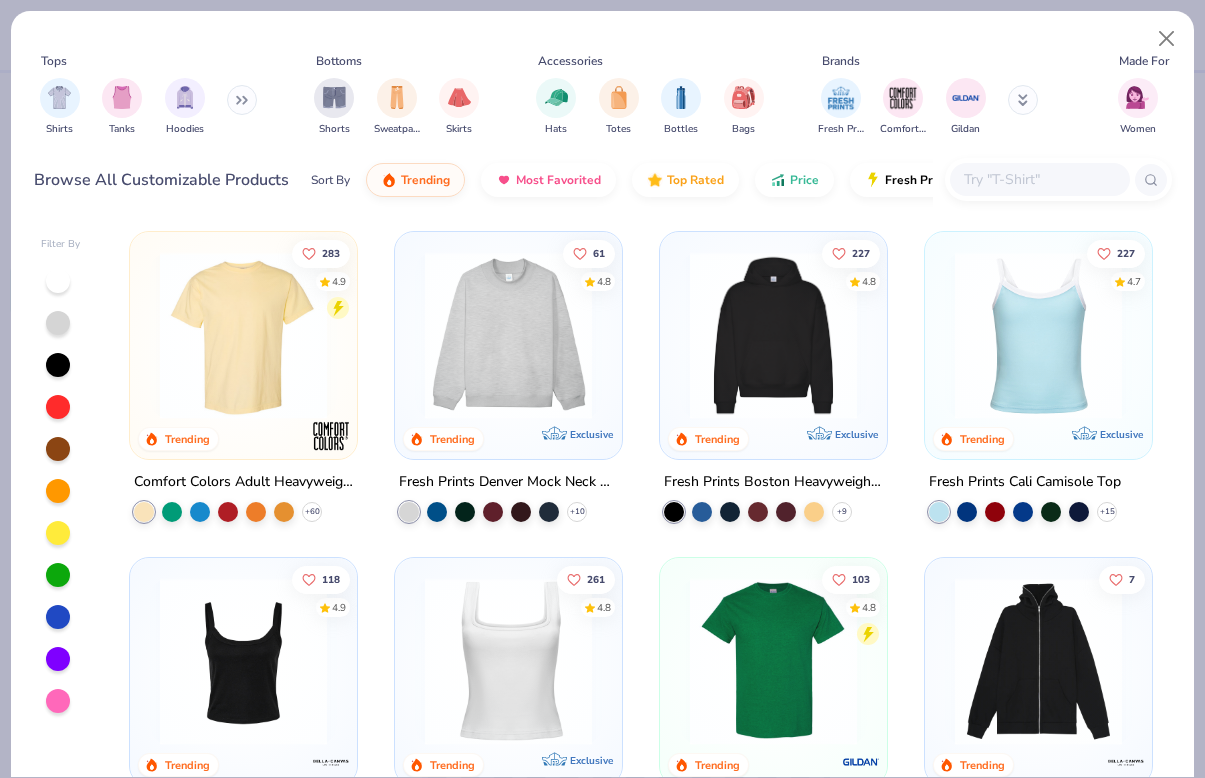 click on "Shirts Tanks Hoodies" at bounding box center (149, 107) 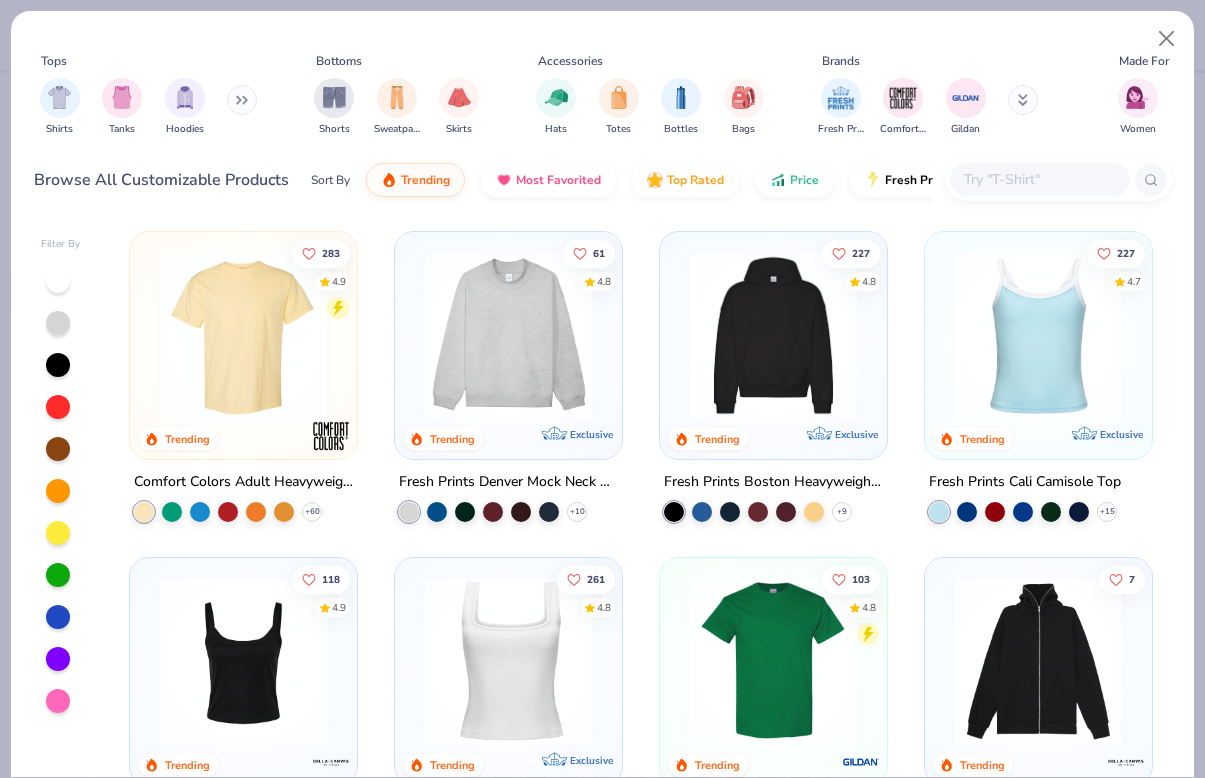 click at bounding box center (242, 100) 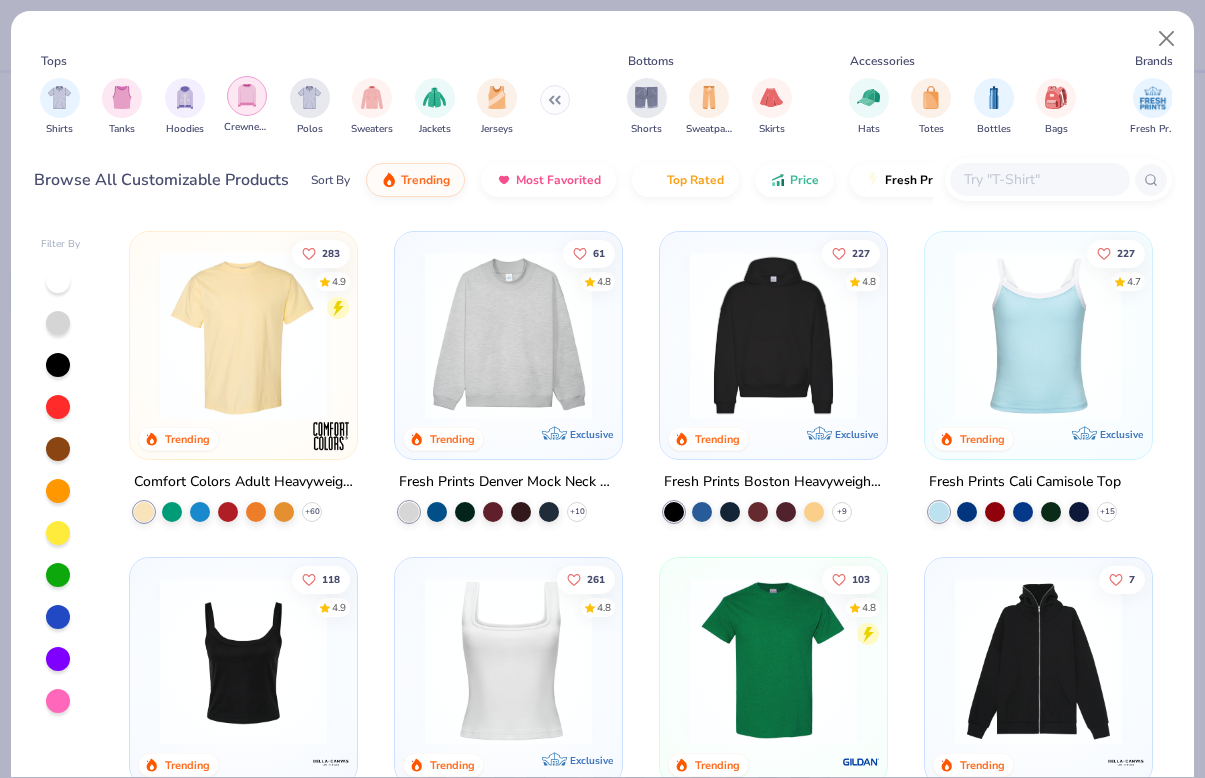 click at bounding box center [247, 95] 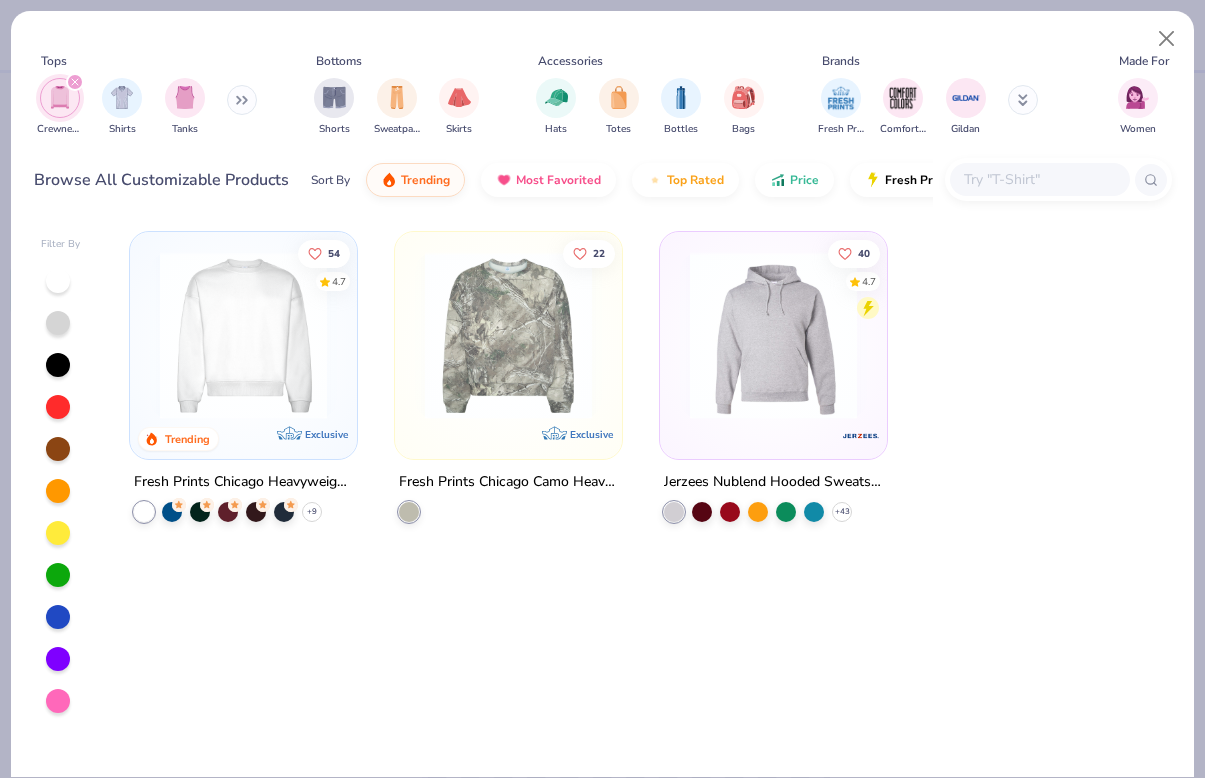 click at bounding box center (75, 82) 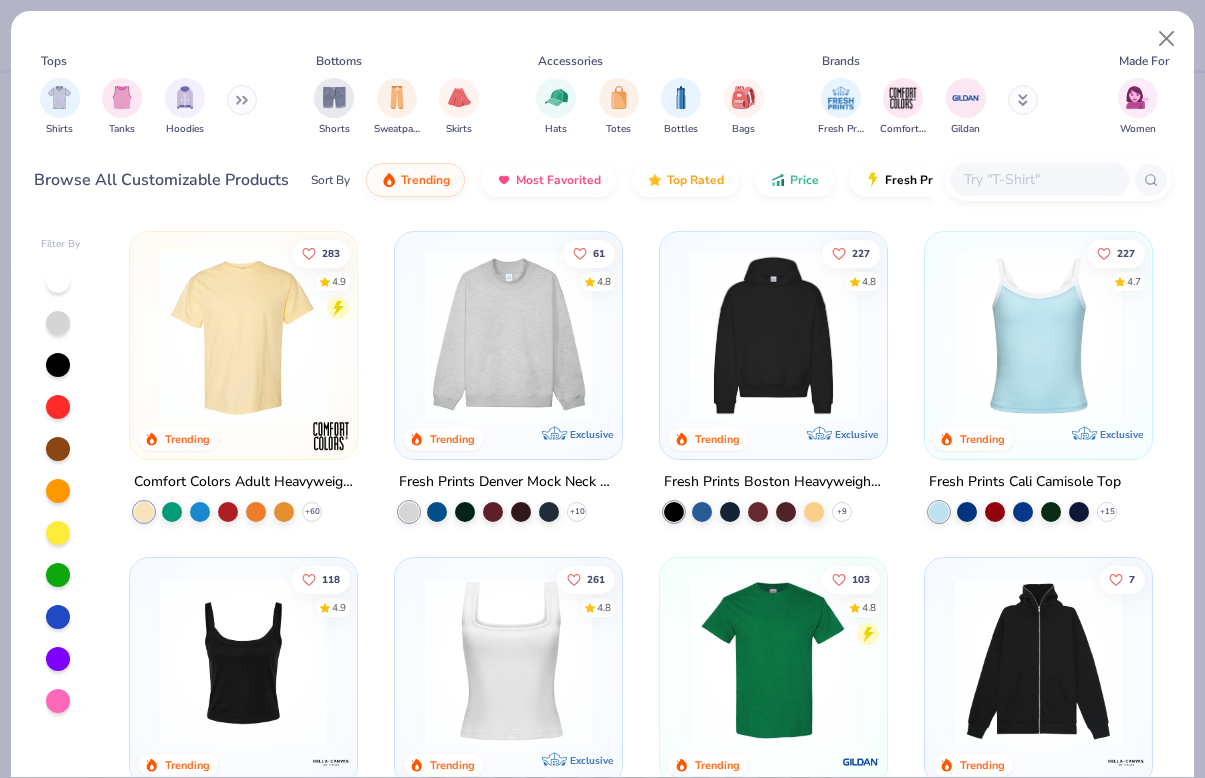 click 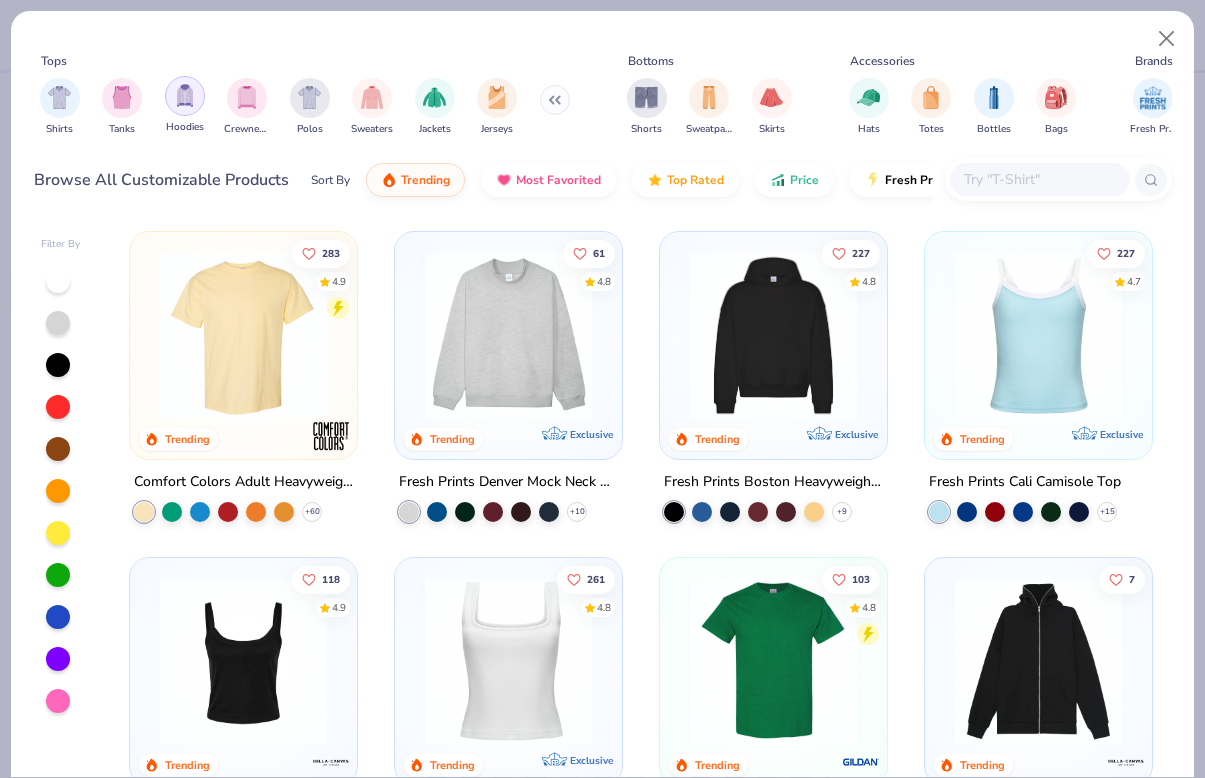 click at bounding box center [185, 95] 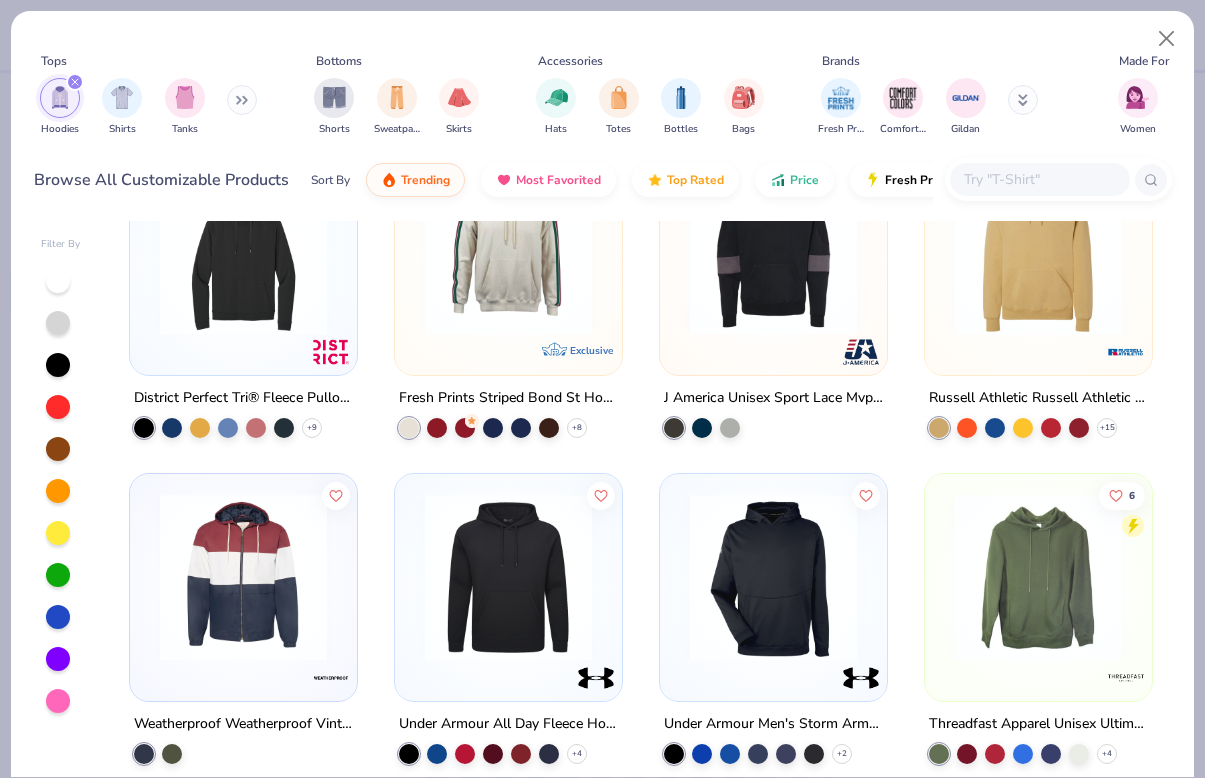 scroll, scrollTop: 4842, scrollLeft: 0, axis: vertical 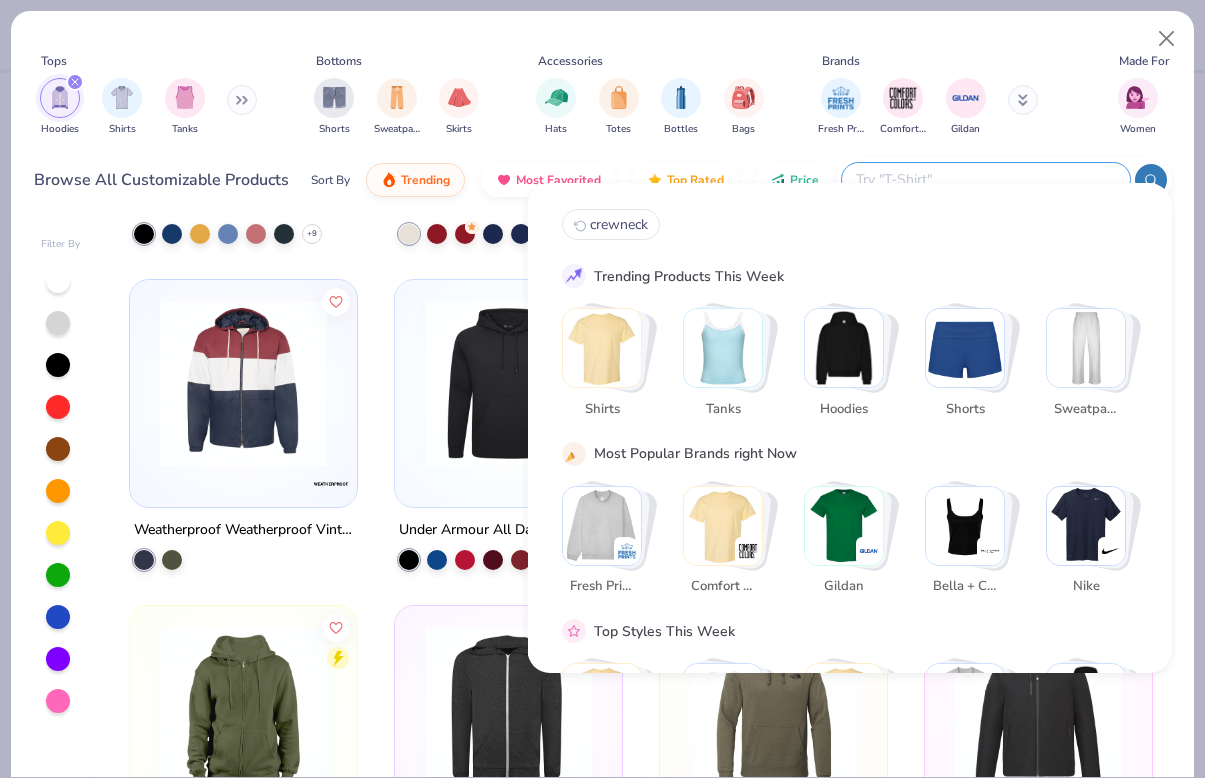 click at bounding box center (985, 179) 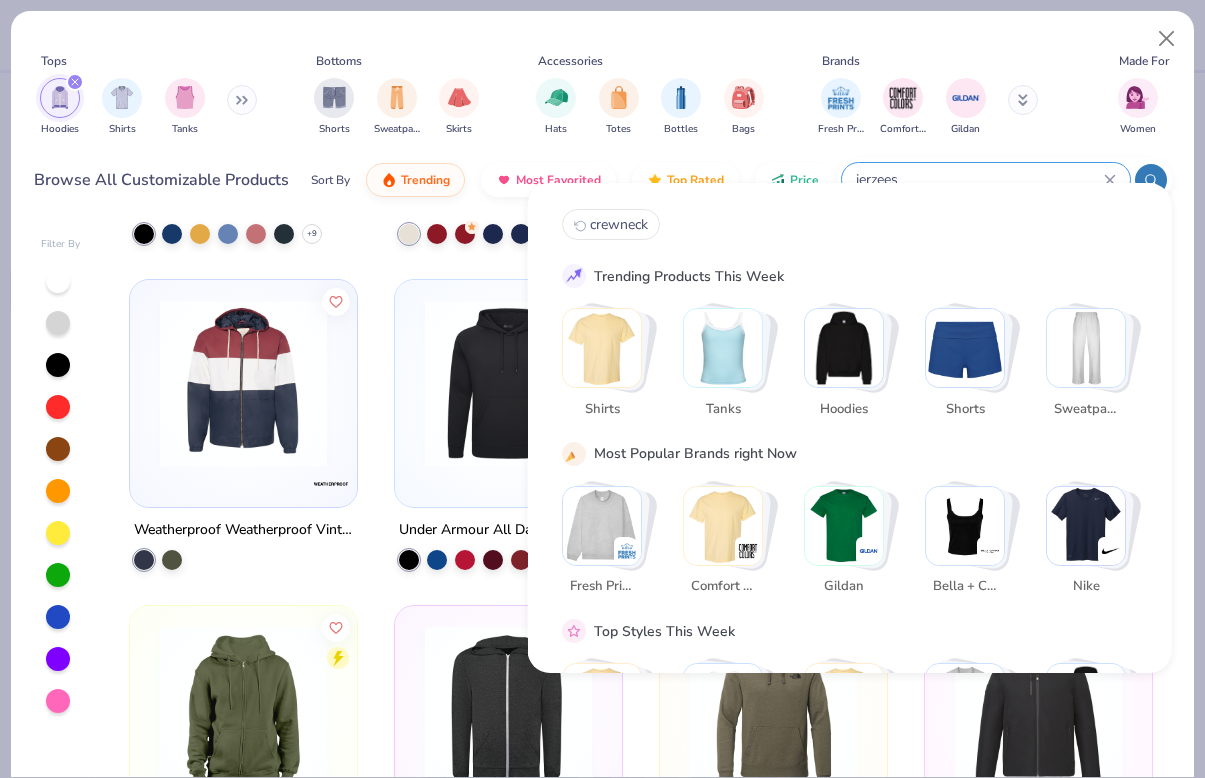 type on "jerzees" 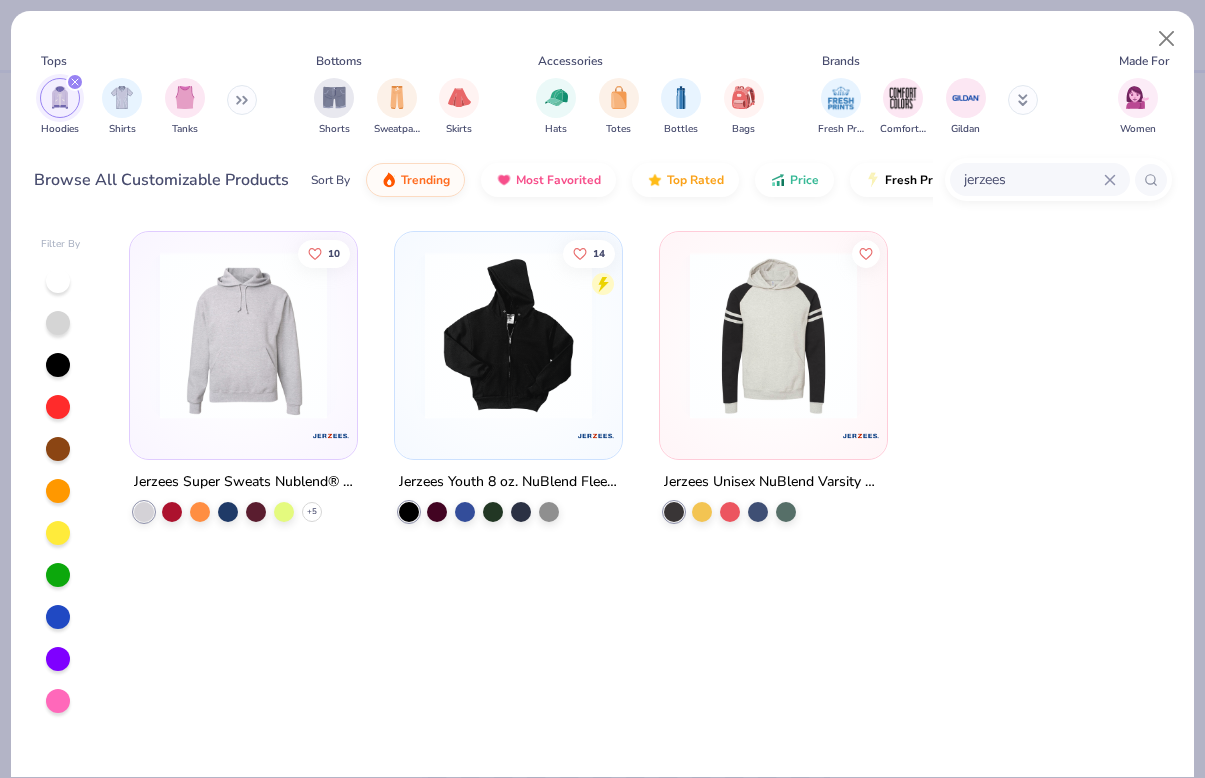 click 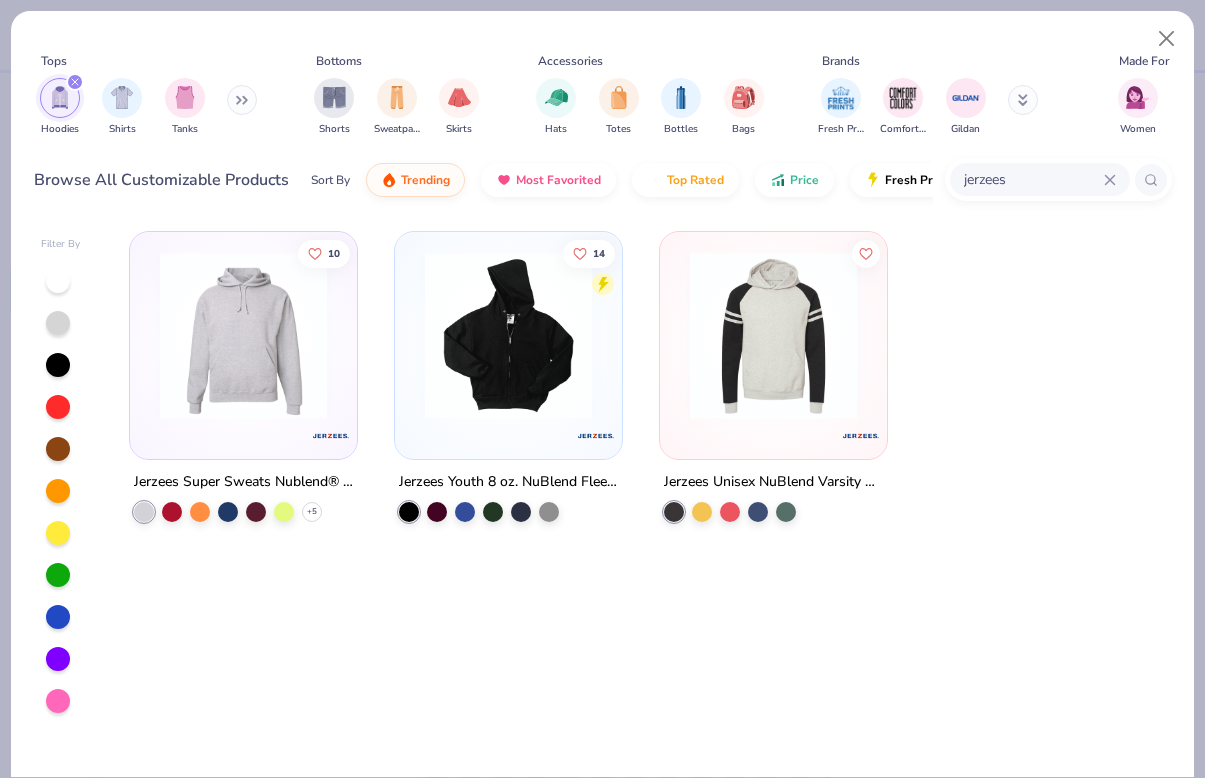 type 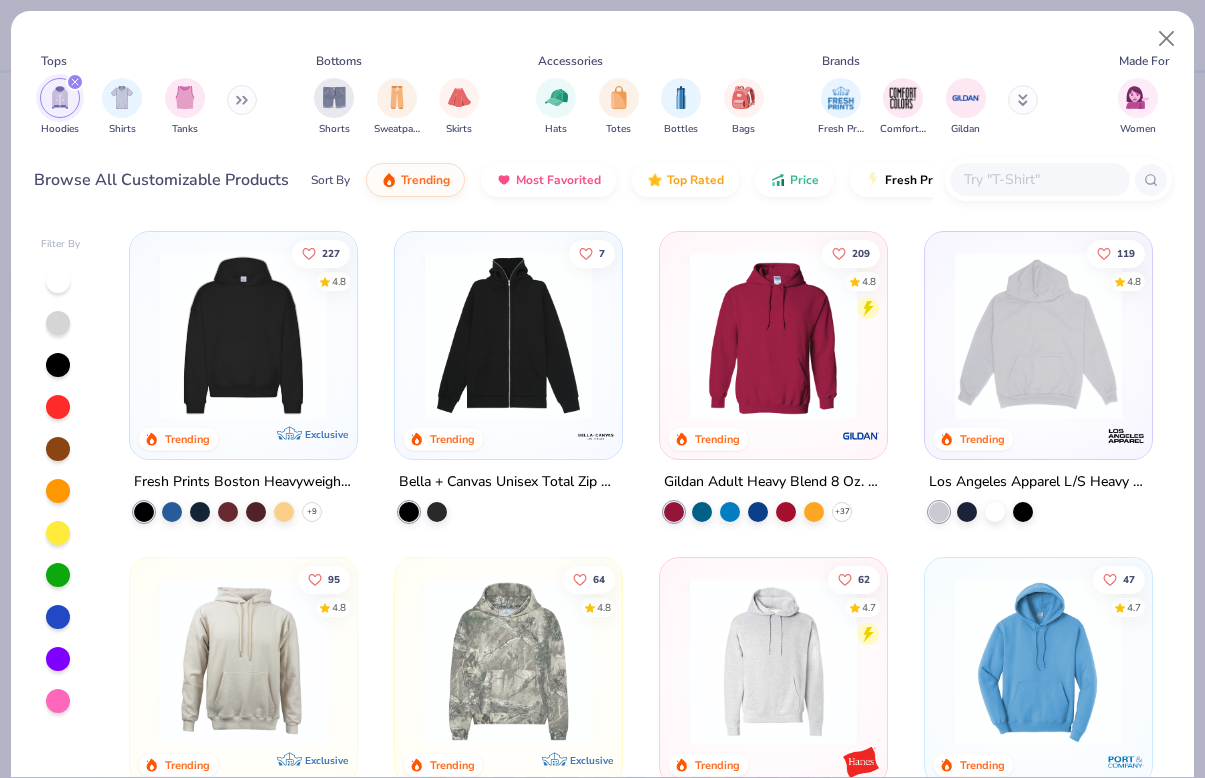 click at bounding box center [75, 82] 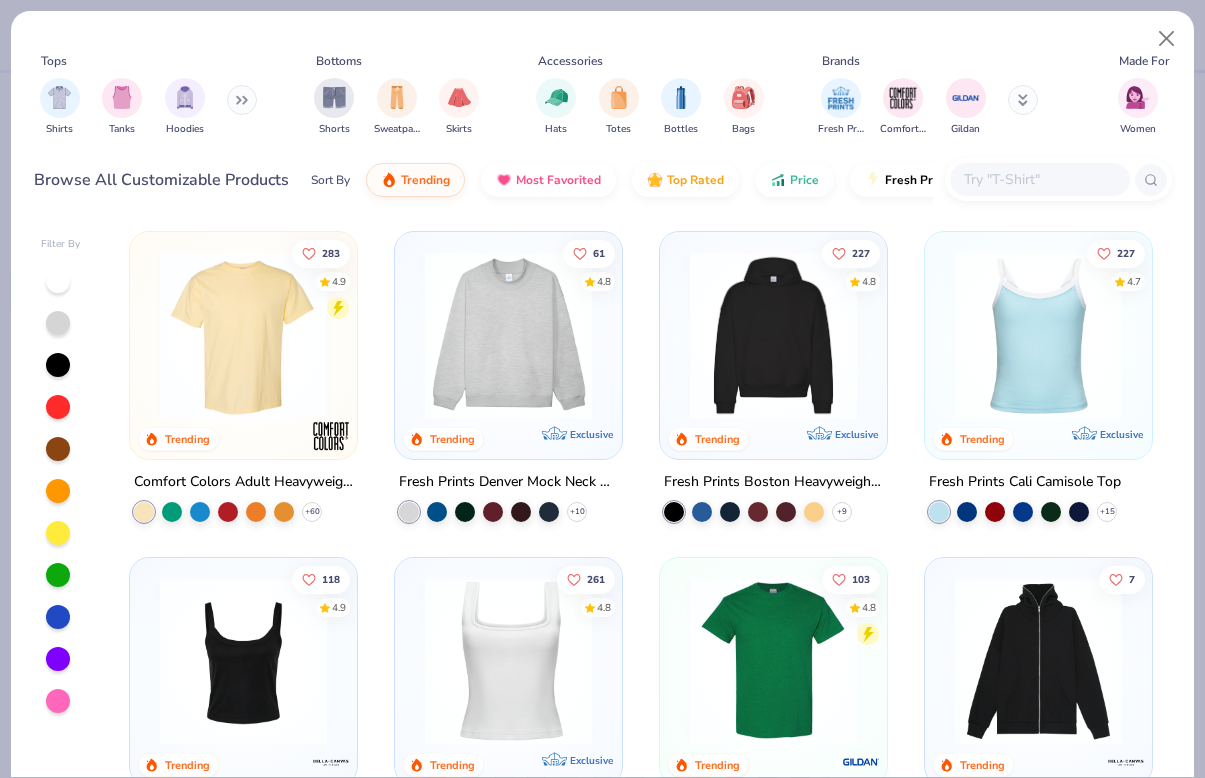 click at bounding box center [242, 100] 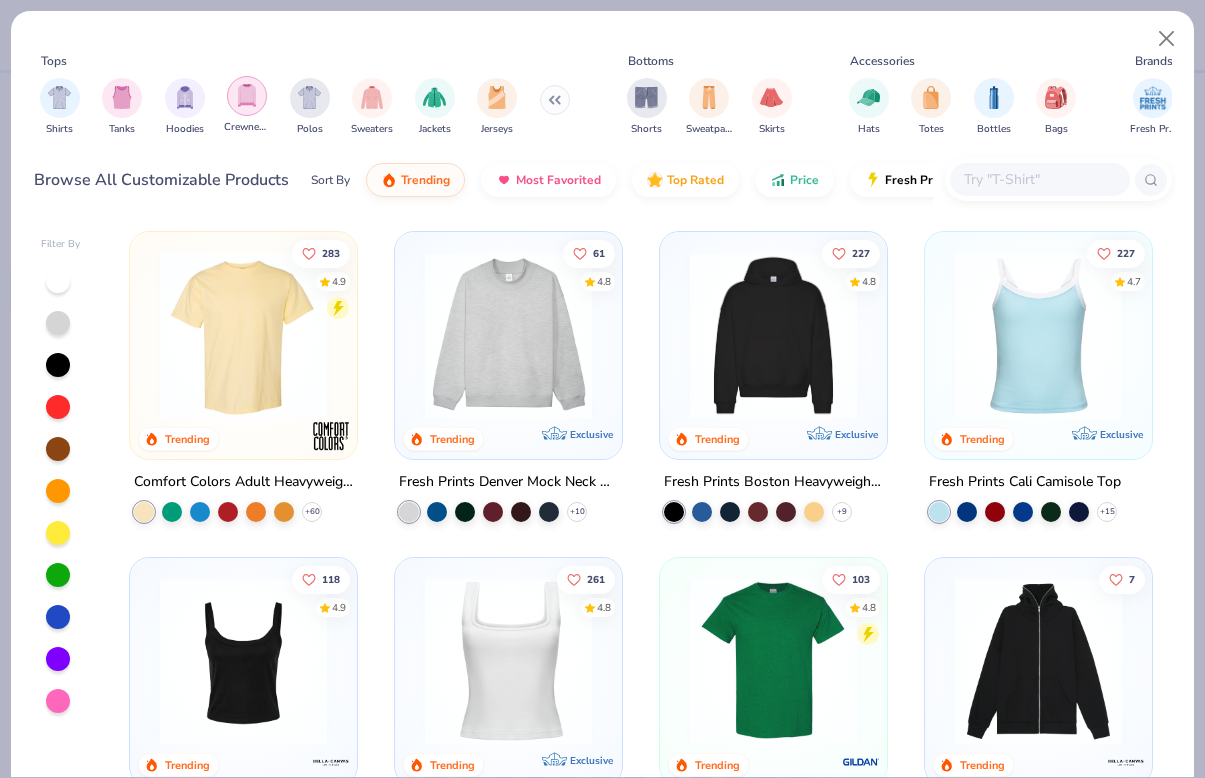 click at bounding box center [247, 95] 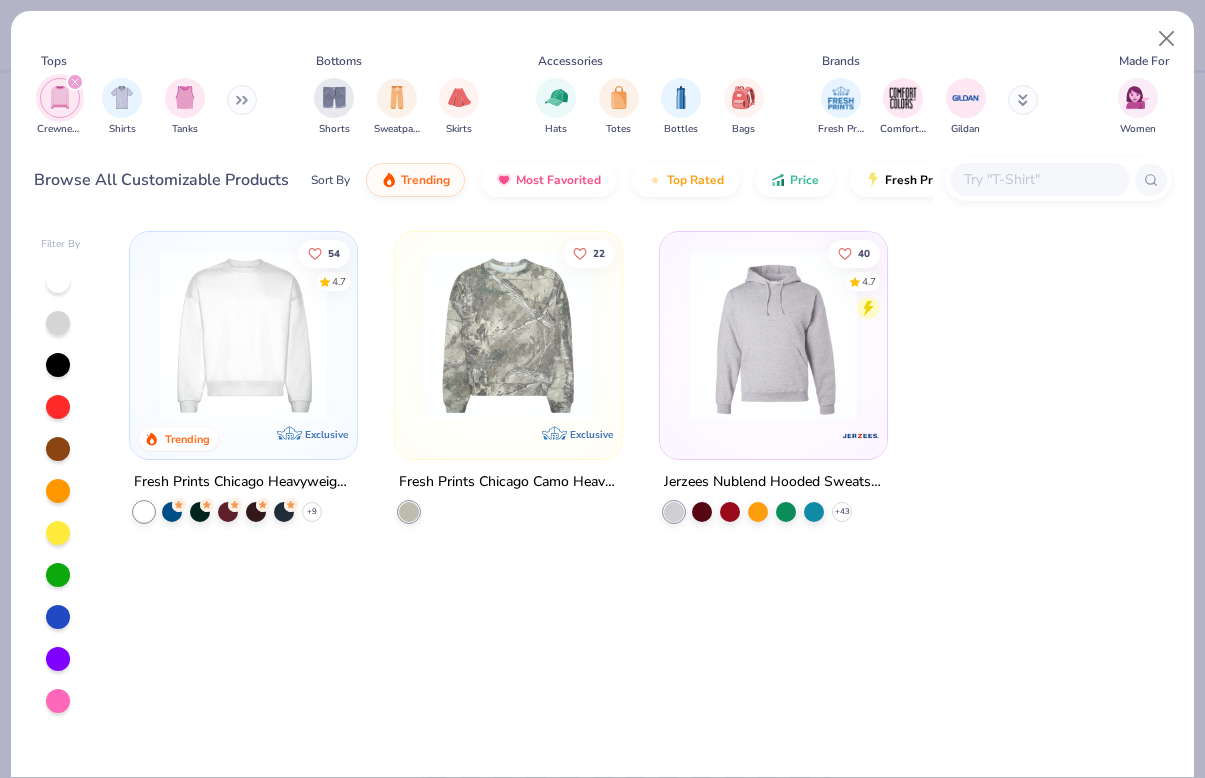 click at bounding box center [243, 335] 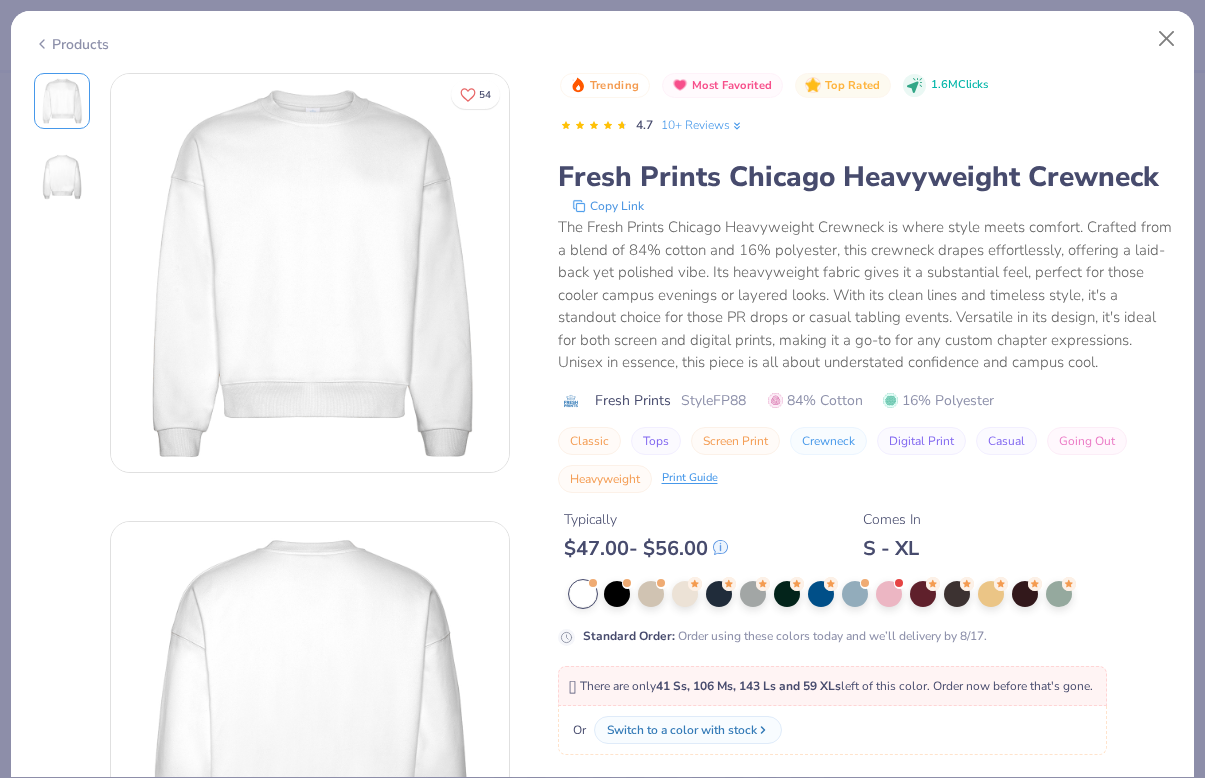 scroll, scrollTop: 44, scrollLeft: 0, axis: vertical 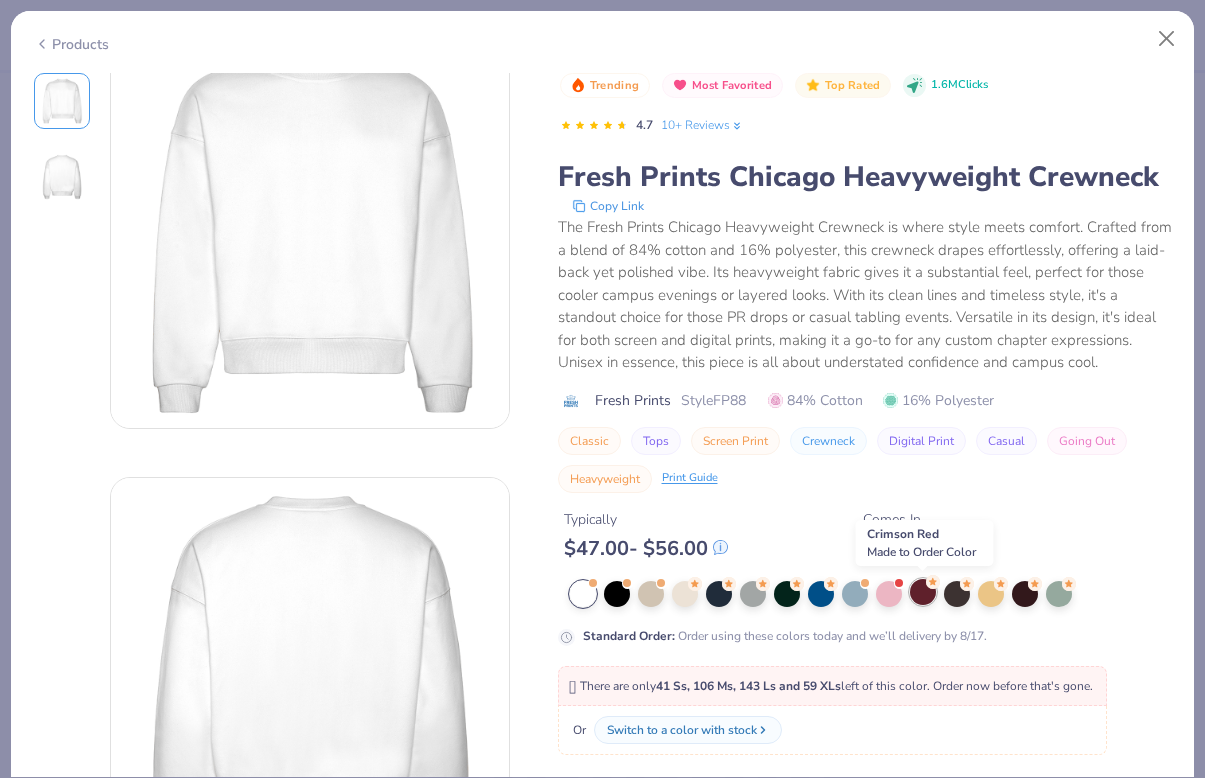 click at bounding box center [923, 592] 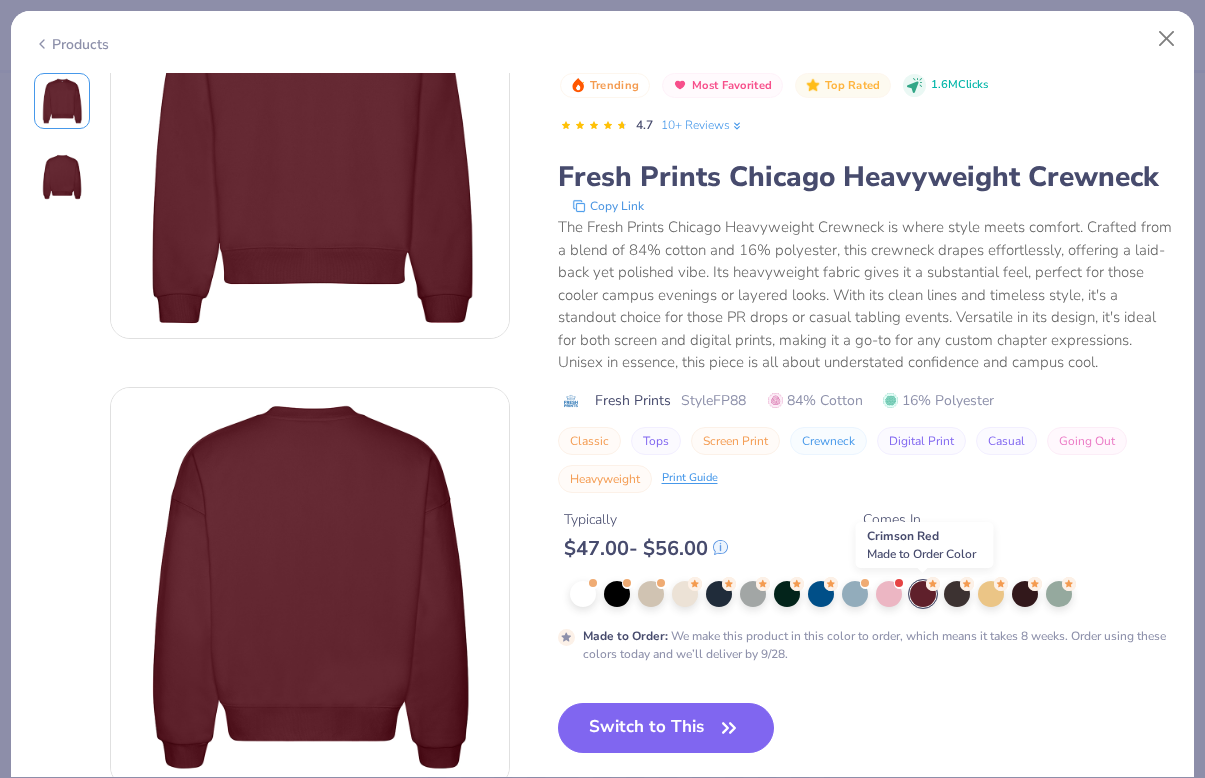 scroll, scrollTop: 138, scrollLeft: 0, axis: vertical 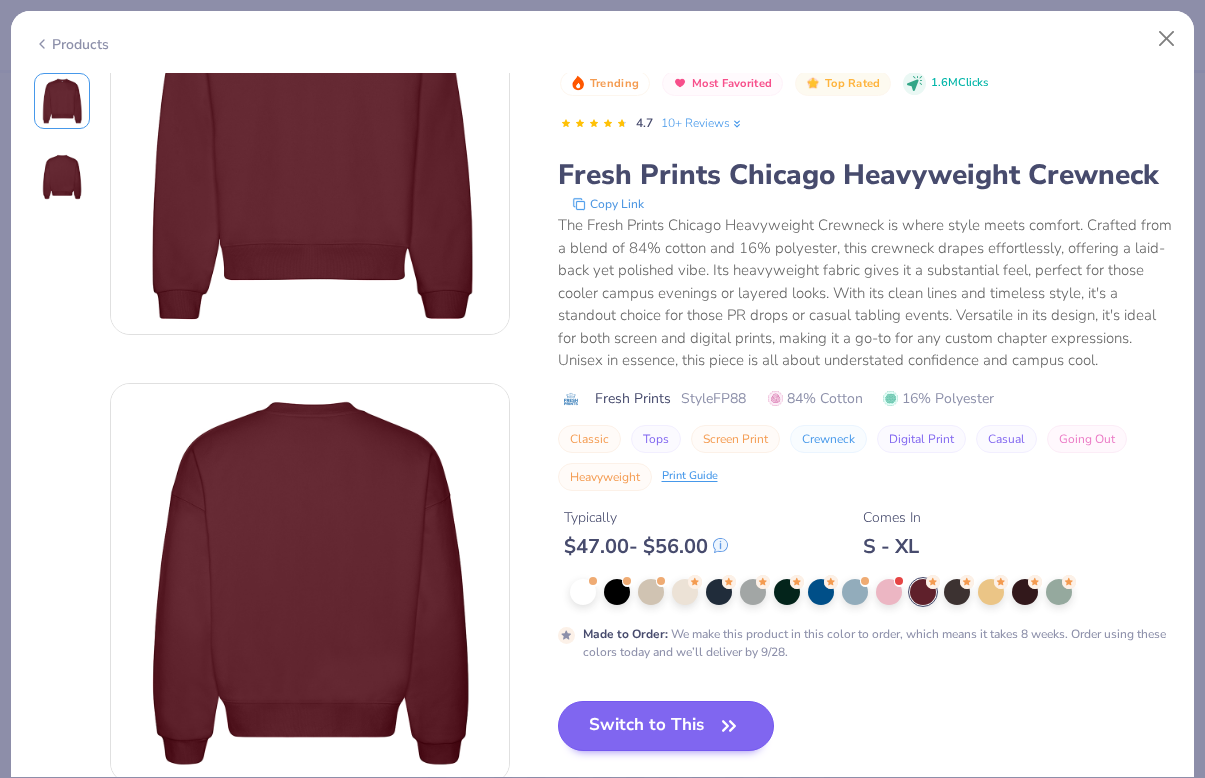 click on "Switch to This" at bounding box center (666, 726) 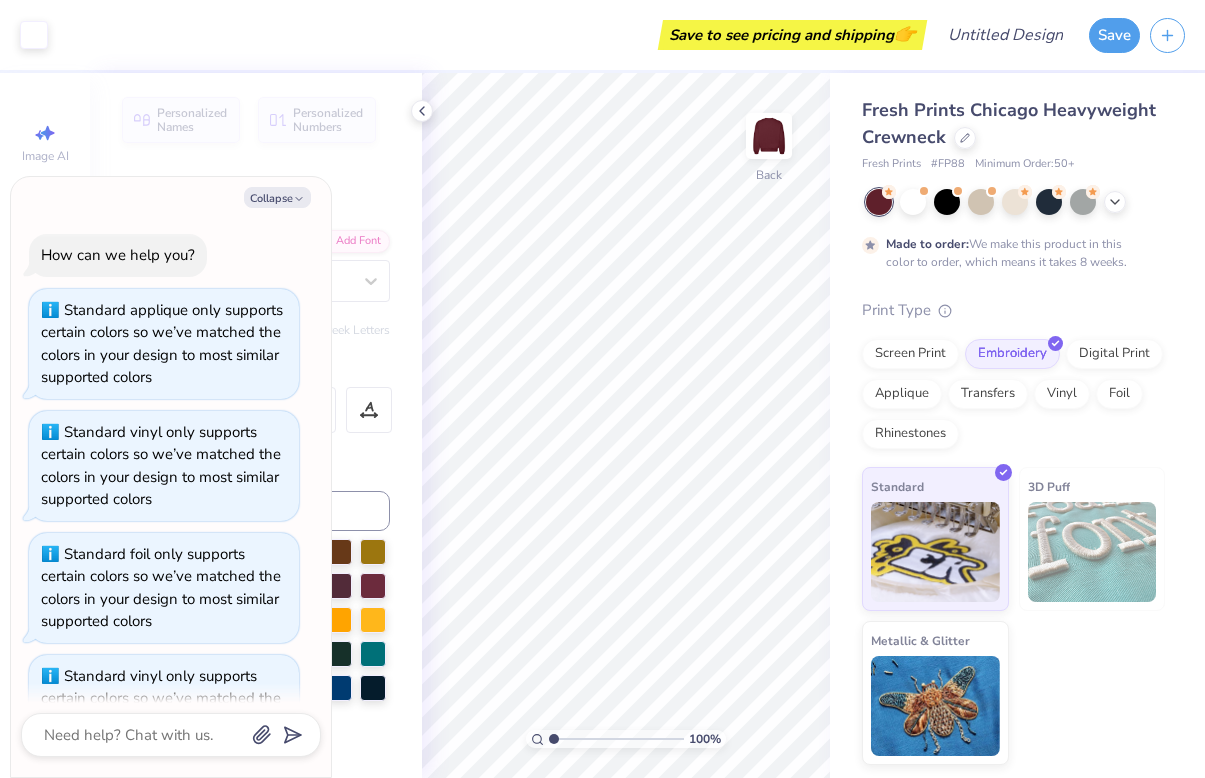 scroll, scrollTop: 834, scrollLeft: 0, axis: vertical 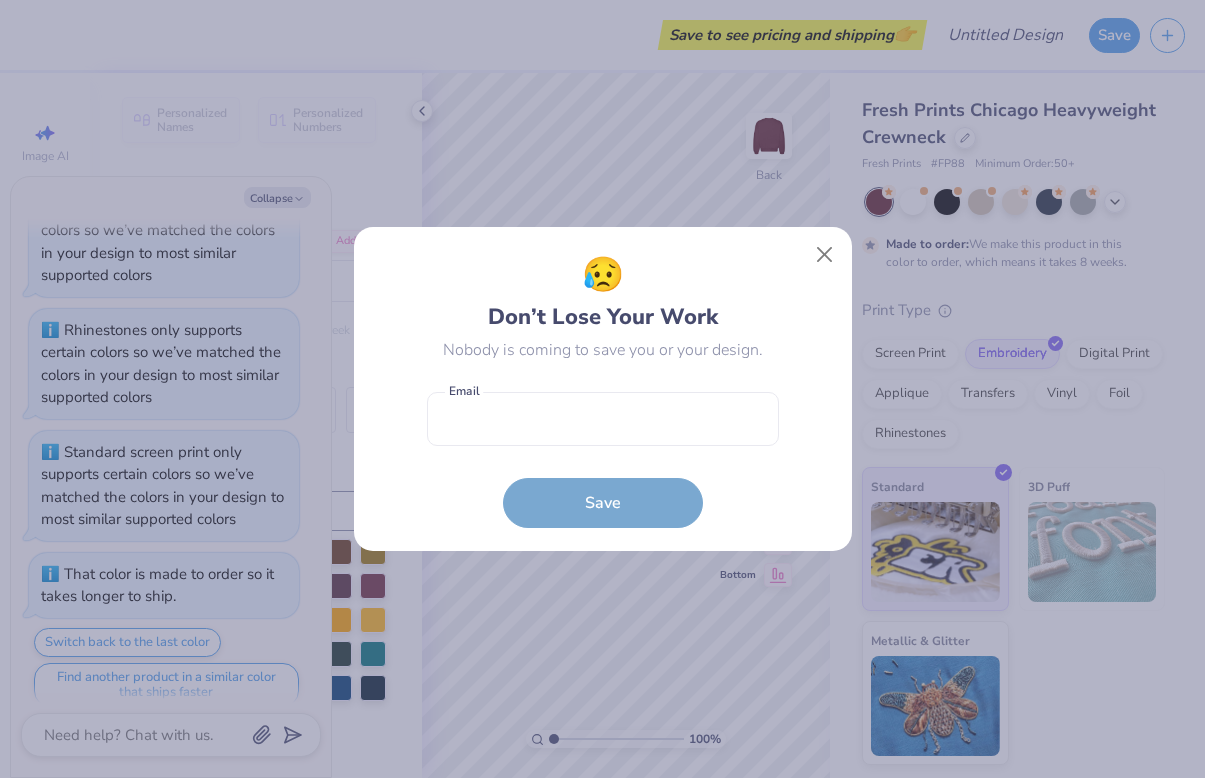 click on "Save to see pricing and shipping  👉 Design Title Save Image AI Designs Add Text Upload Greek Clipart & logos Decorate Personalized Names Personalized Numbers Text Tool  Add Font Font Super Dream Switch to Greek Letters Format Color Styles Text Shape 100  % Back W 5.59 5.59 " H 1.62 1.62 " Y 12.04 12.04 " Center Middle Top Bottom Fresh Prints Chicago Heavyweight Crewneck Fresh Prints # FP88 Minimum Order:  50 +   Made to order:  We make this product in this color to order, which means it takes 8 weeks. Print Type Screen Print Embroidery Digital Print Applique Transfers Vinyl Foil Rhinestones Standard 3D Puff Metallic & Glitter Stuck?  Our Art team will finish your design for free. Need help?  Chat with us.
x Collapse How can we help you? Standard applique only supports certain colors so we’ve matched the colors in your design to most similar supported colors That color is made to order so it takes longer to ship. Switch back to the last color 😥 Email Save" at bounding box center (602, 389) 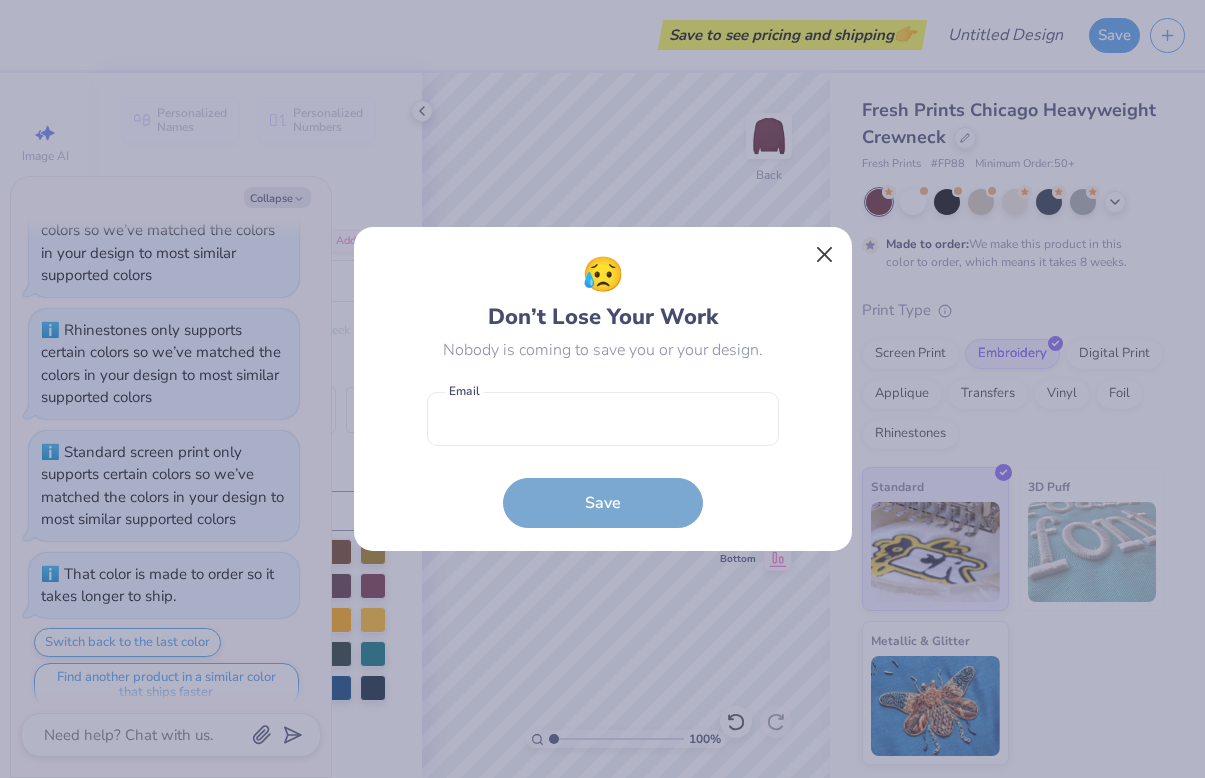 click at bounding box center (824, 255) 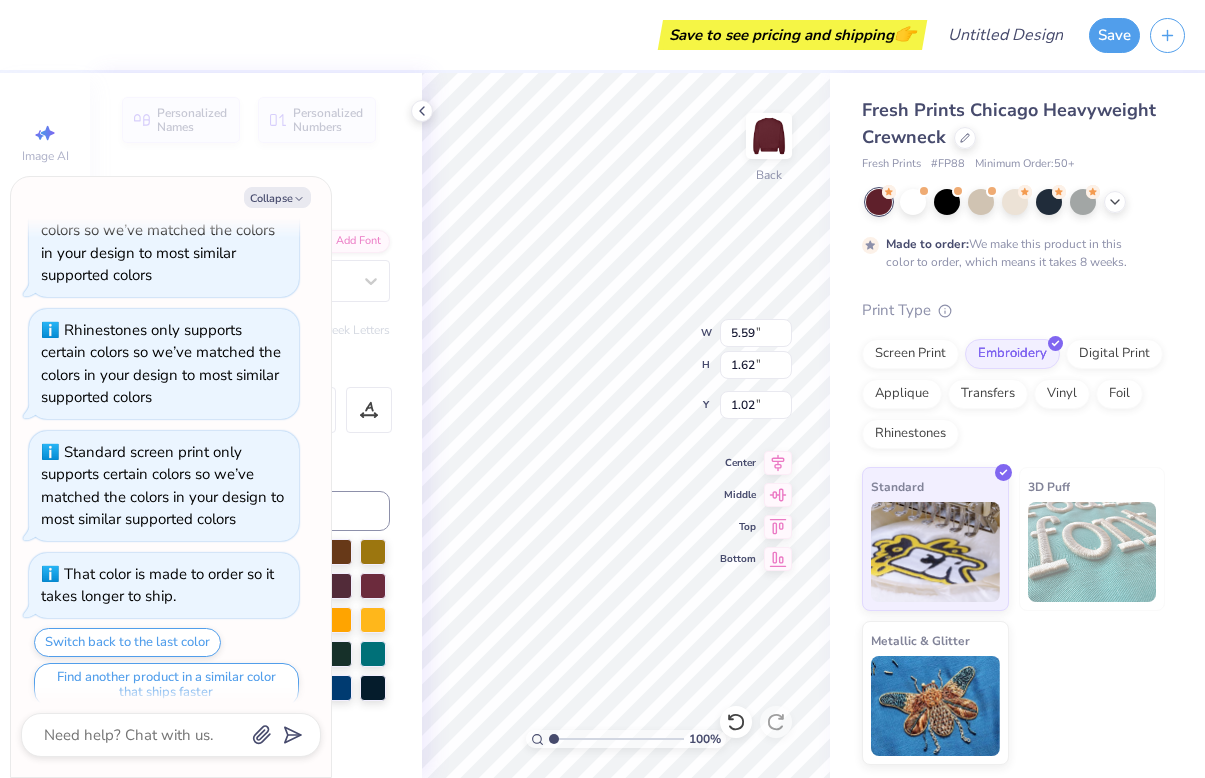 type on "x" 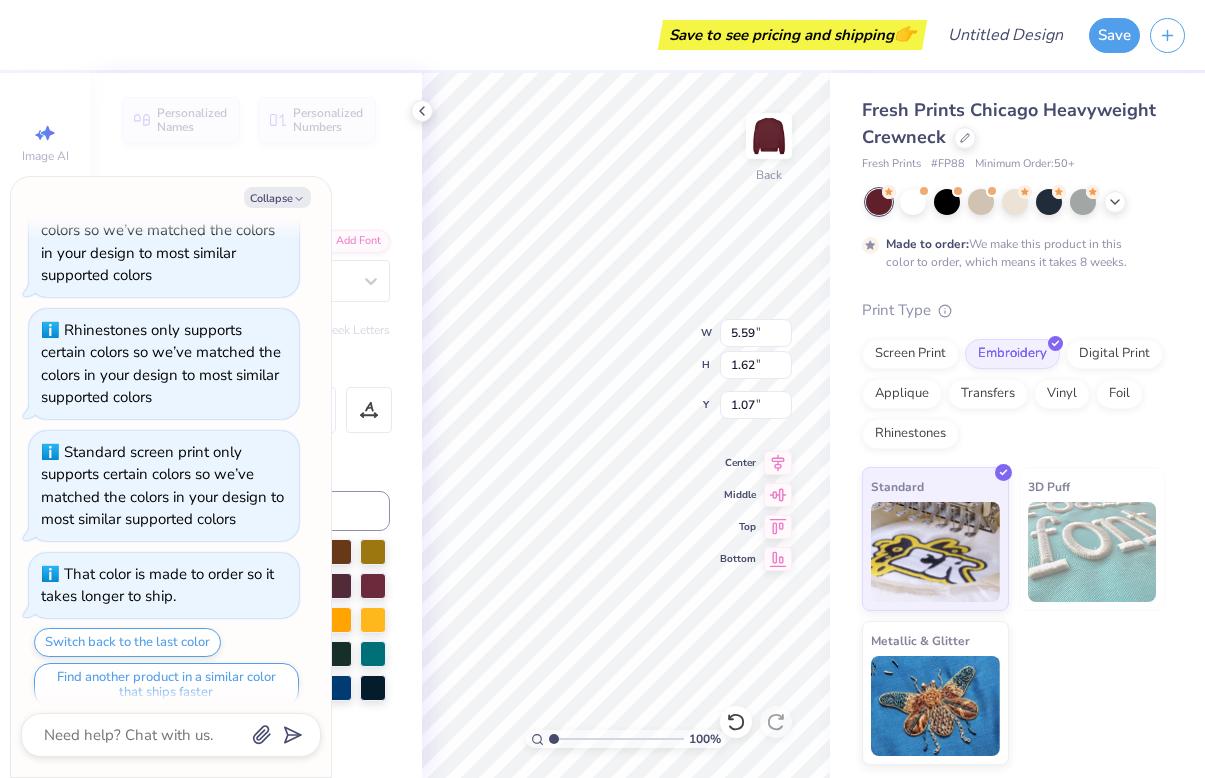 type on "x" 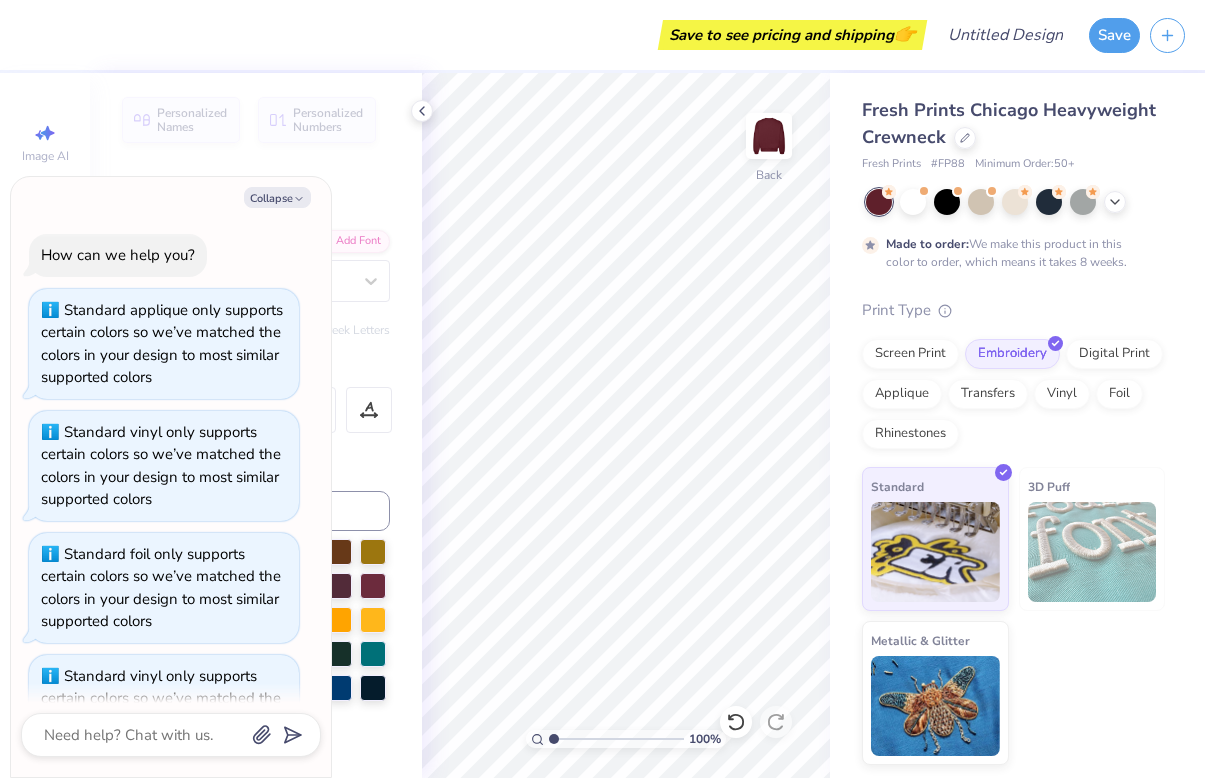 scroll, scrollTop: -1, scrollLeft: 0, axis: vertical 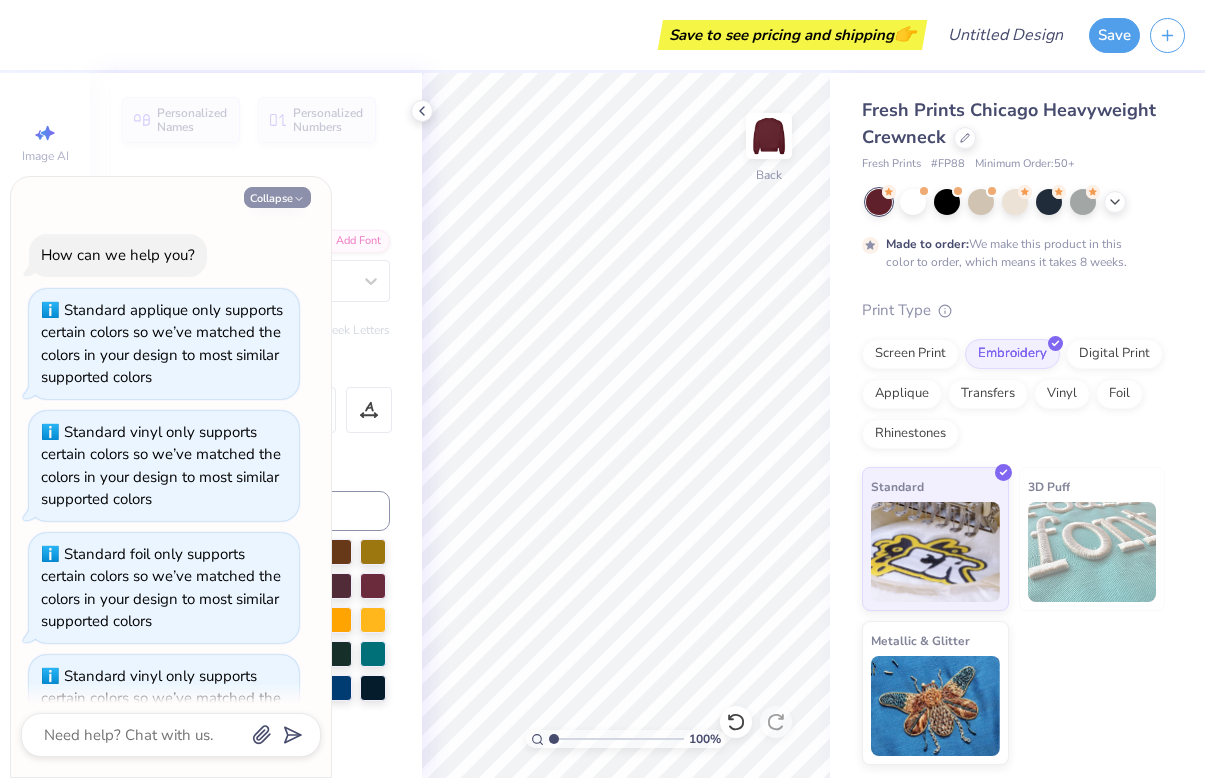 click on "Collapse" at bounding box center (277, 197) 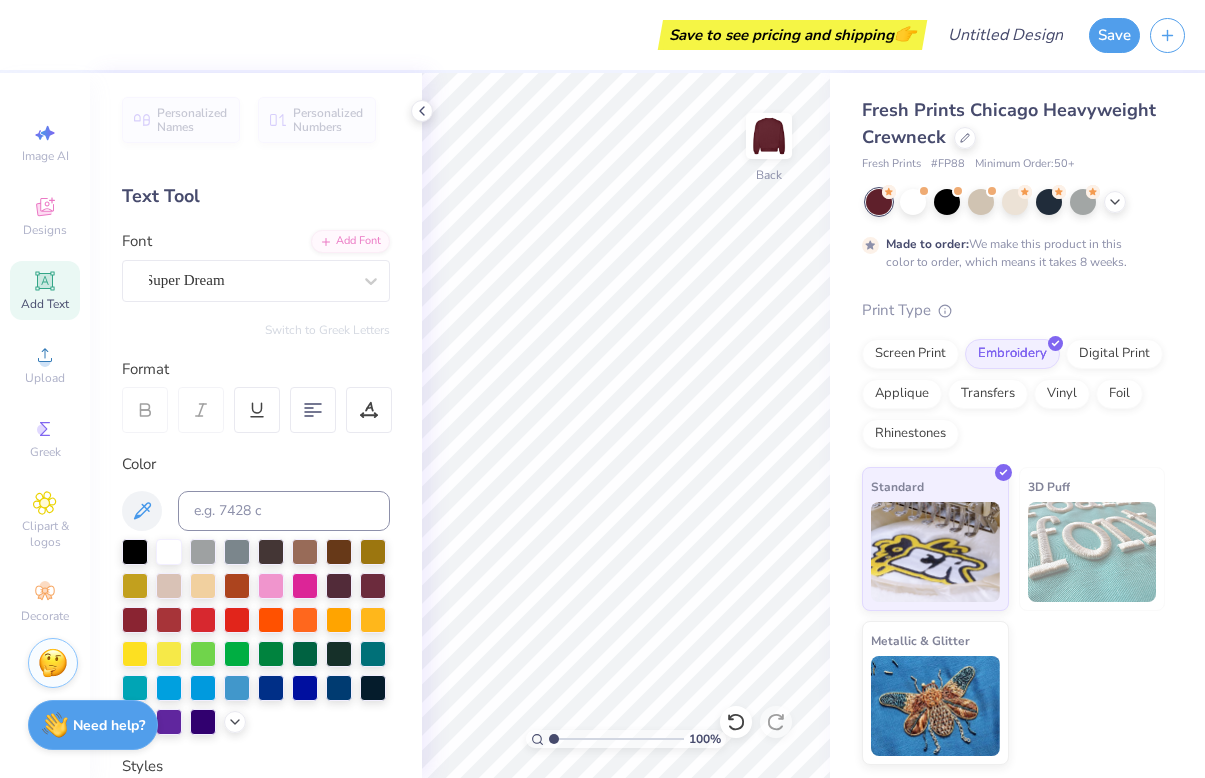 type on "x" 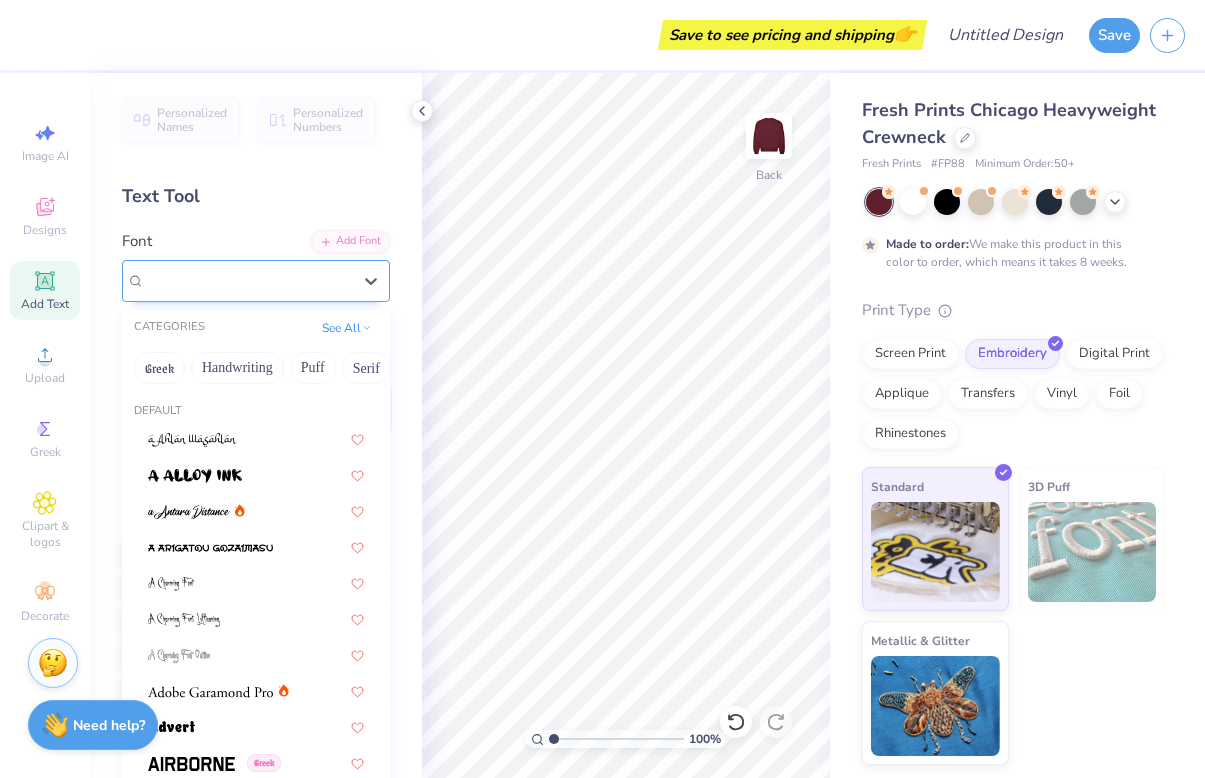 click on "Super Dream" at bounding box center [248, 280] 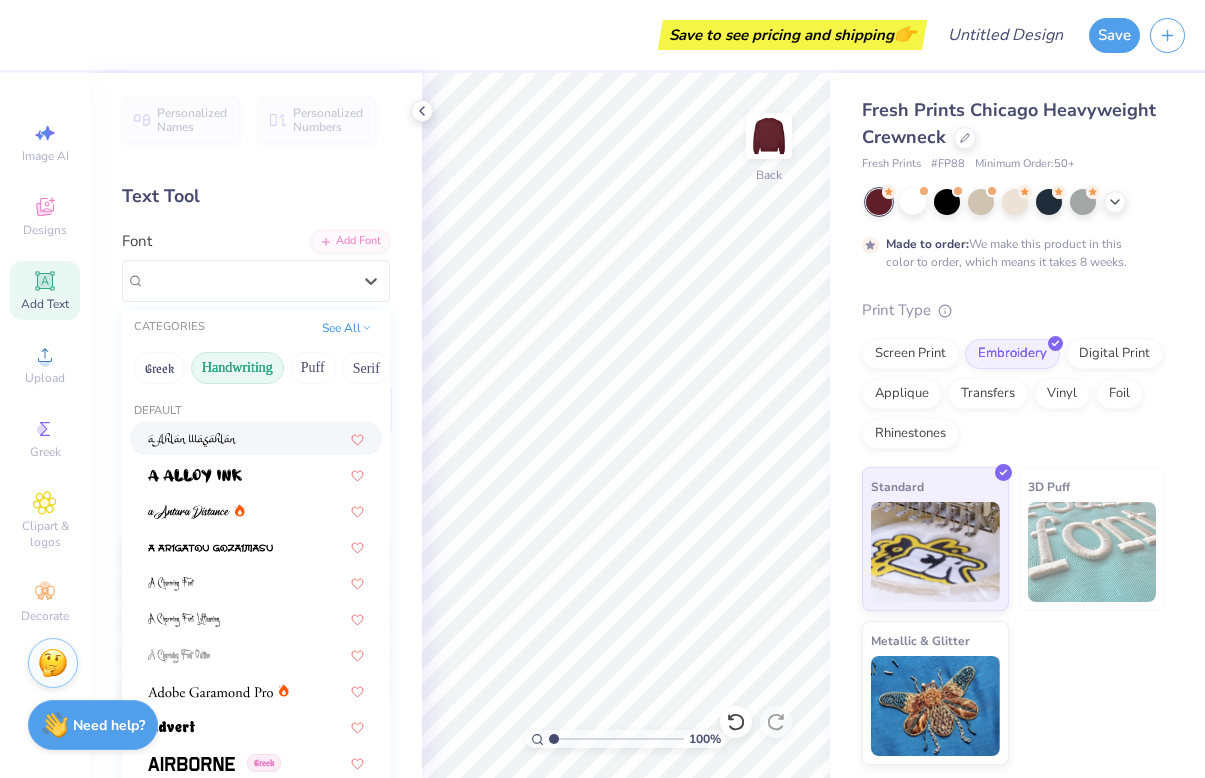click on "Handwriting" at bounding box center (237, 368) 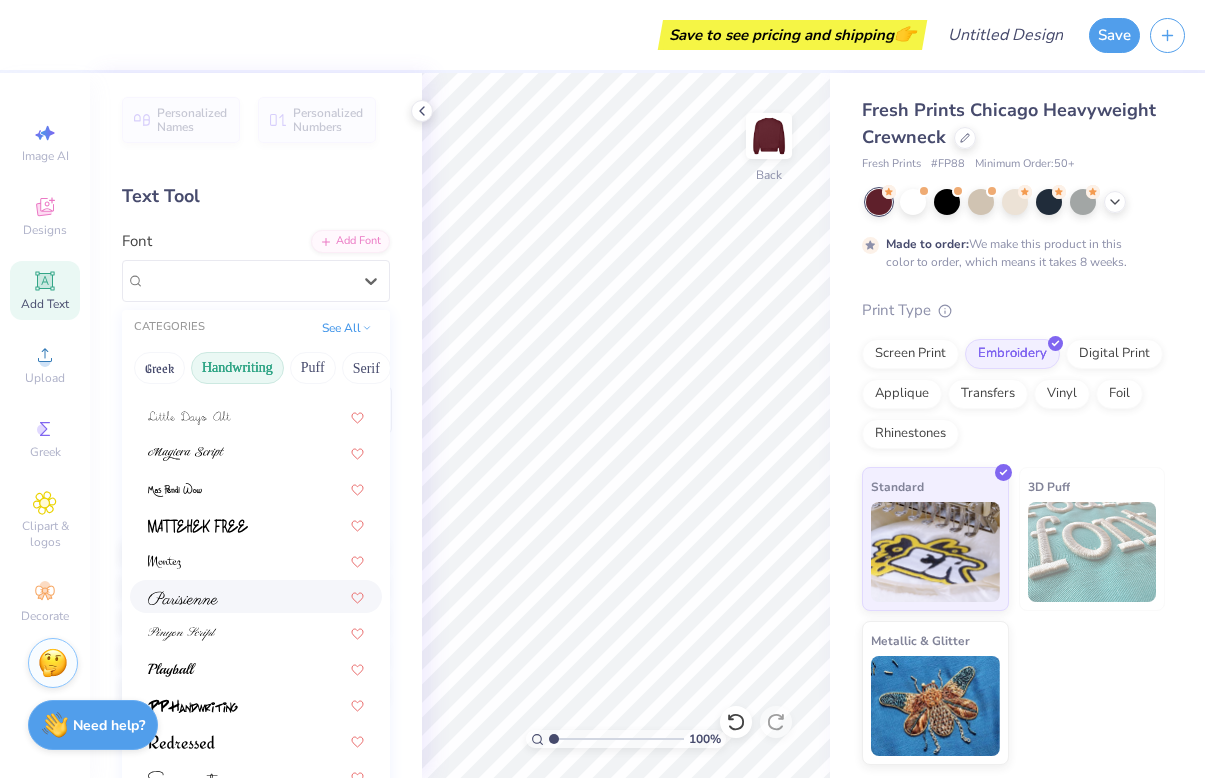 scroll, scrollTop: 453, scrollLeft: 0, axis: vertical 